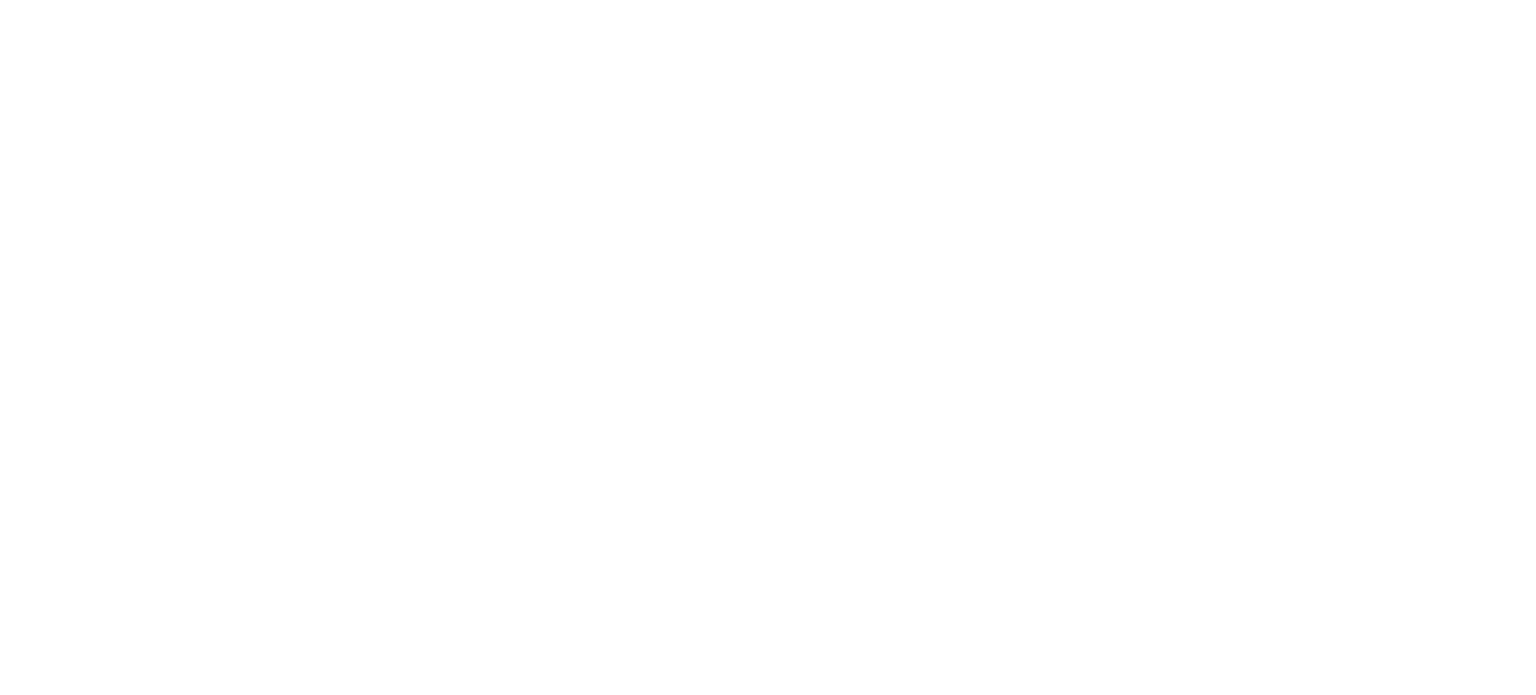 scroll, scrollTop: 0, scrollLeft: 0, axis: both 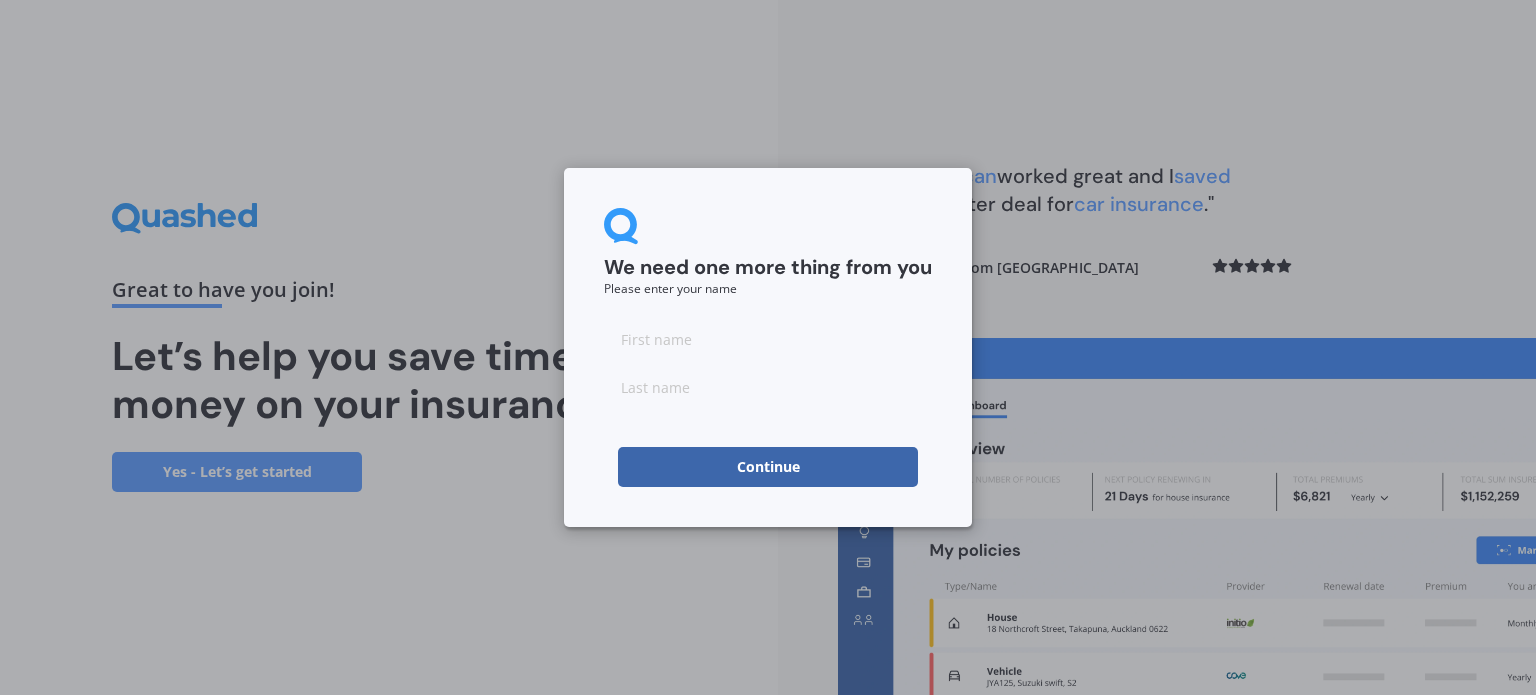 click at bounding box center [768, 339] 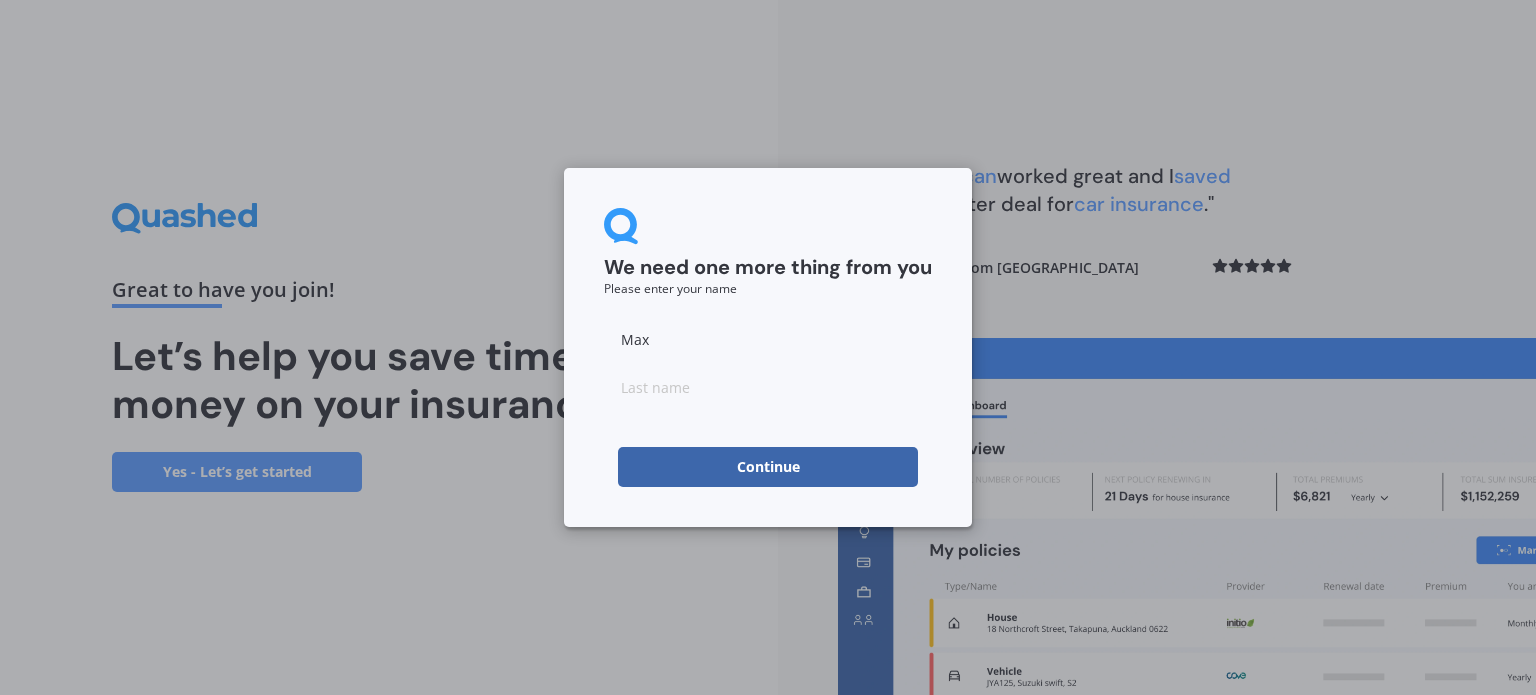 type on "Max" 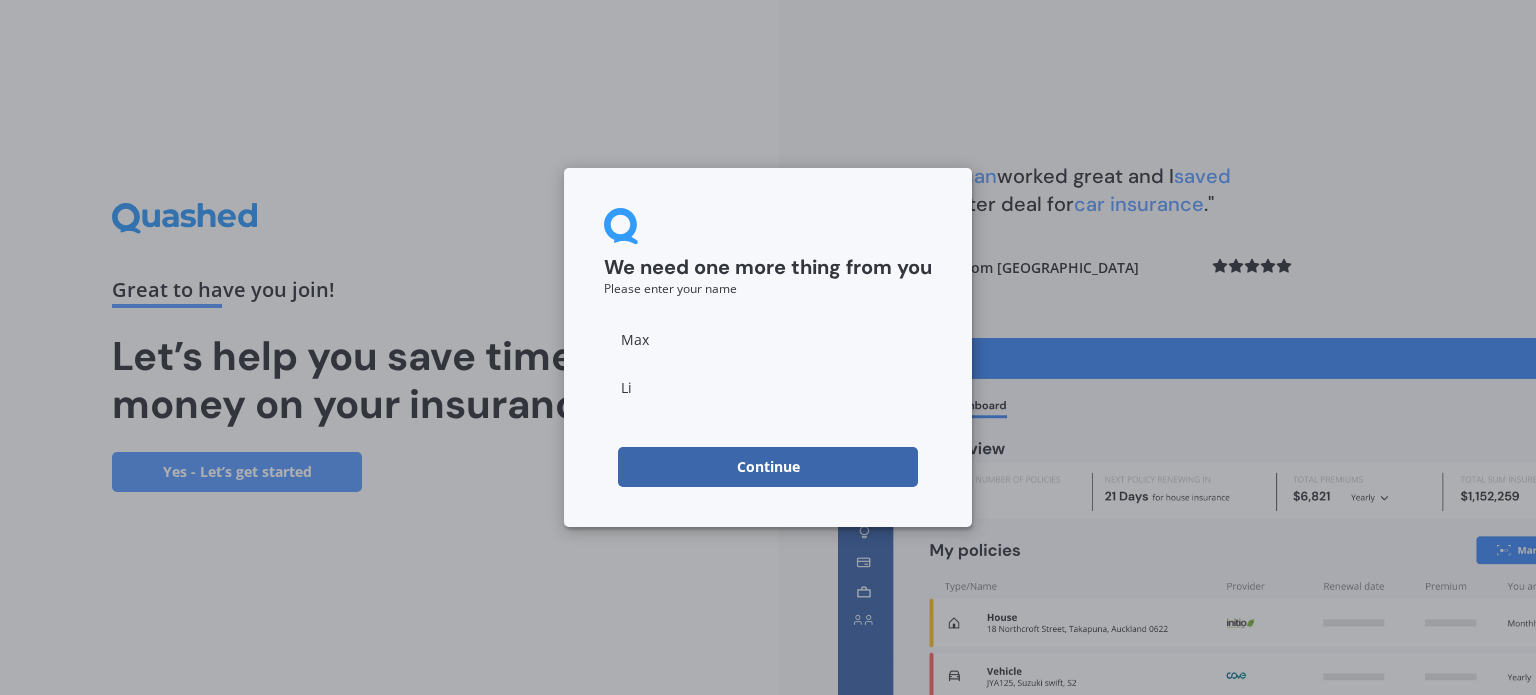 type on "Li" 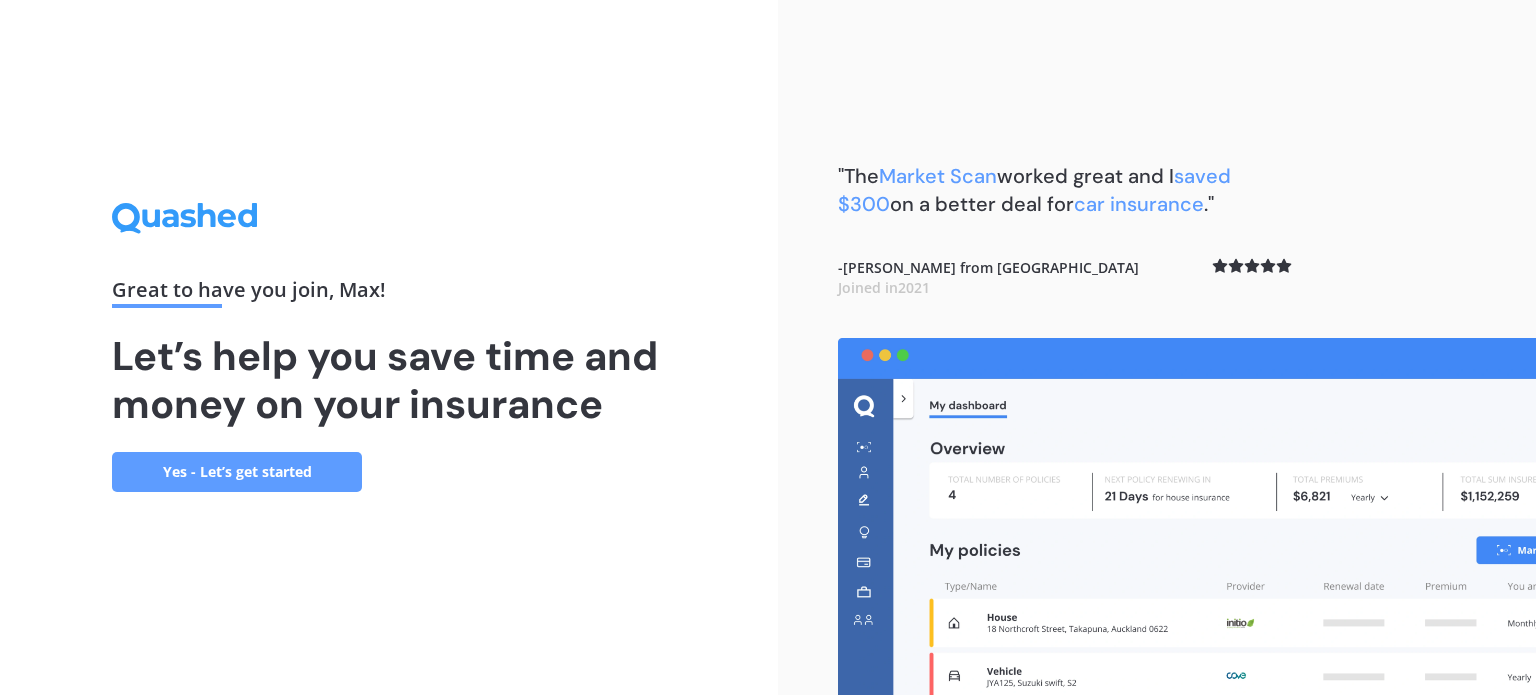 click on "Yes - Let’s get started" at bounding box center [237, 472] 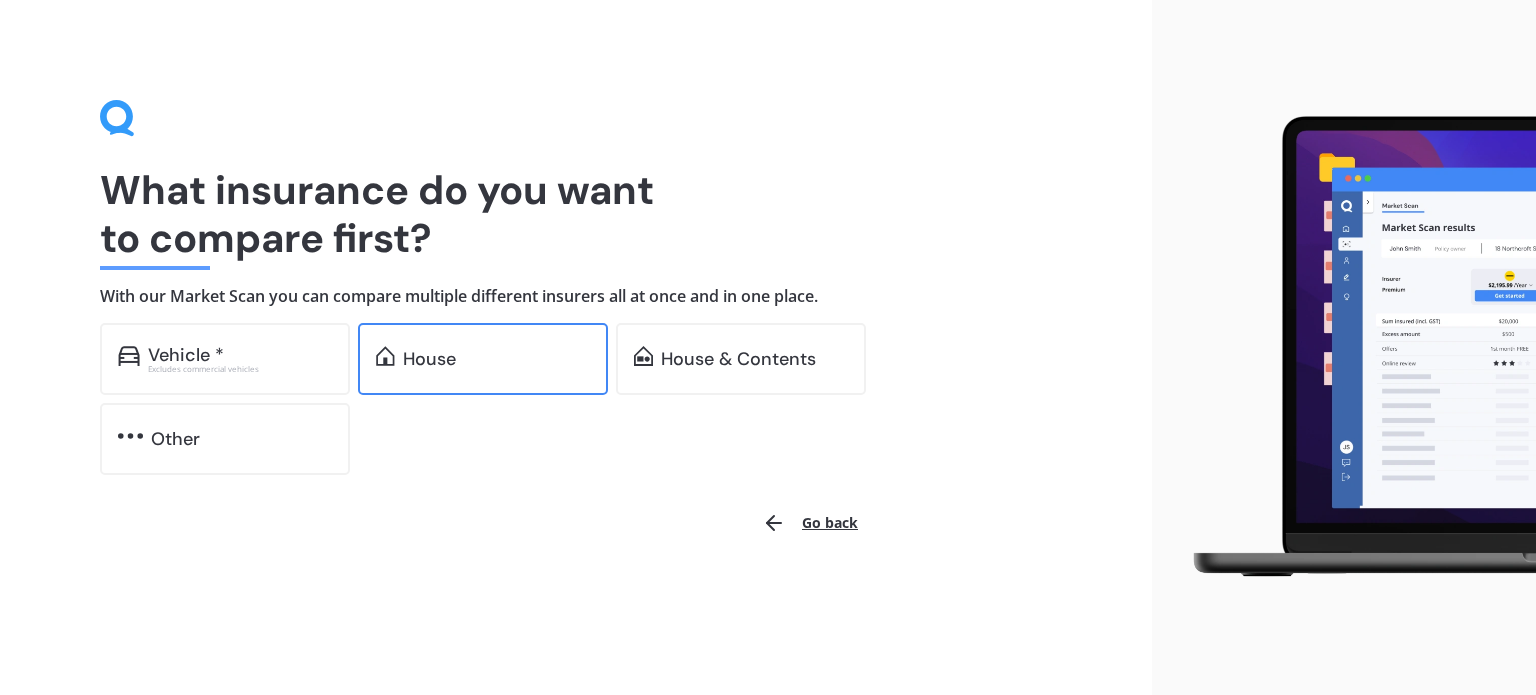 click on "House" at bounding box center [496, 359] 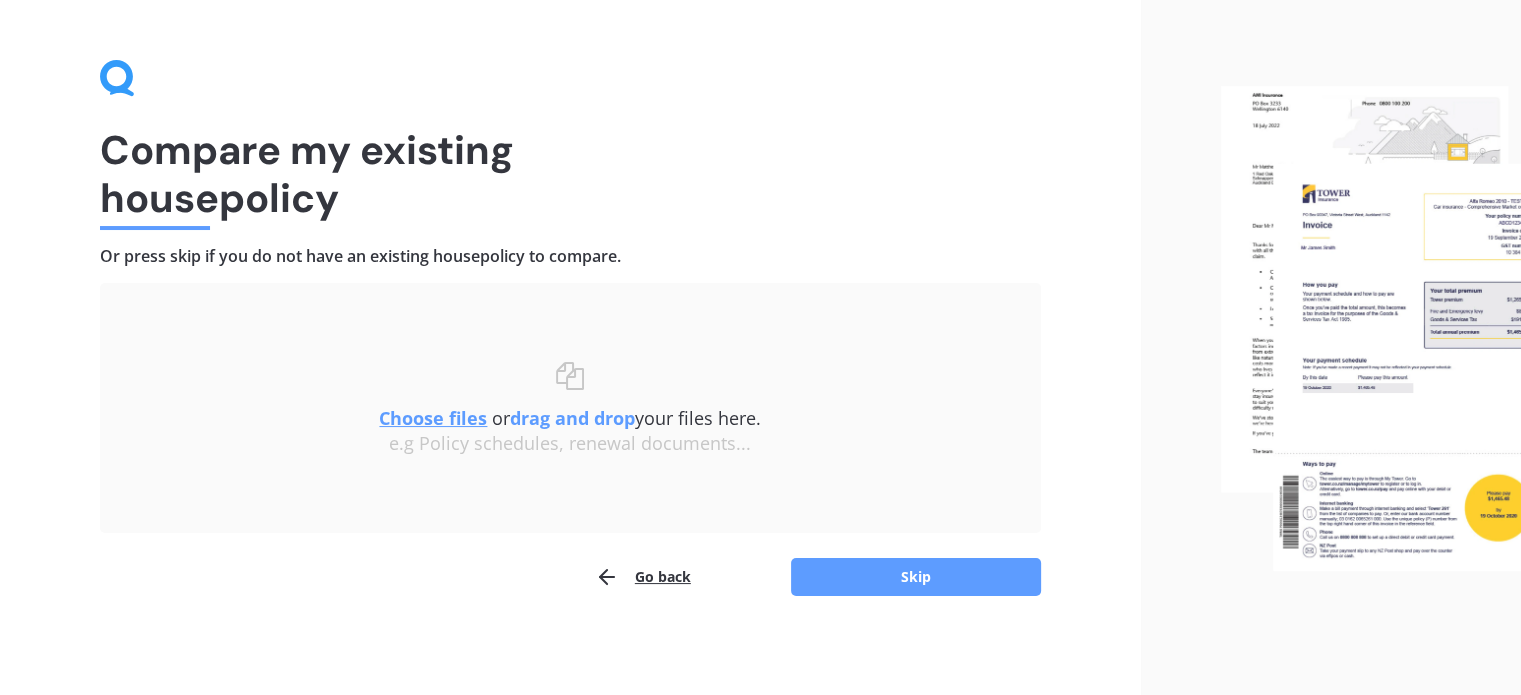 scroll, scrollTop: 41, scrollLeft: 0, axis: vertical 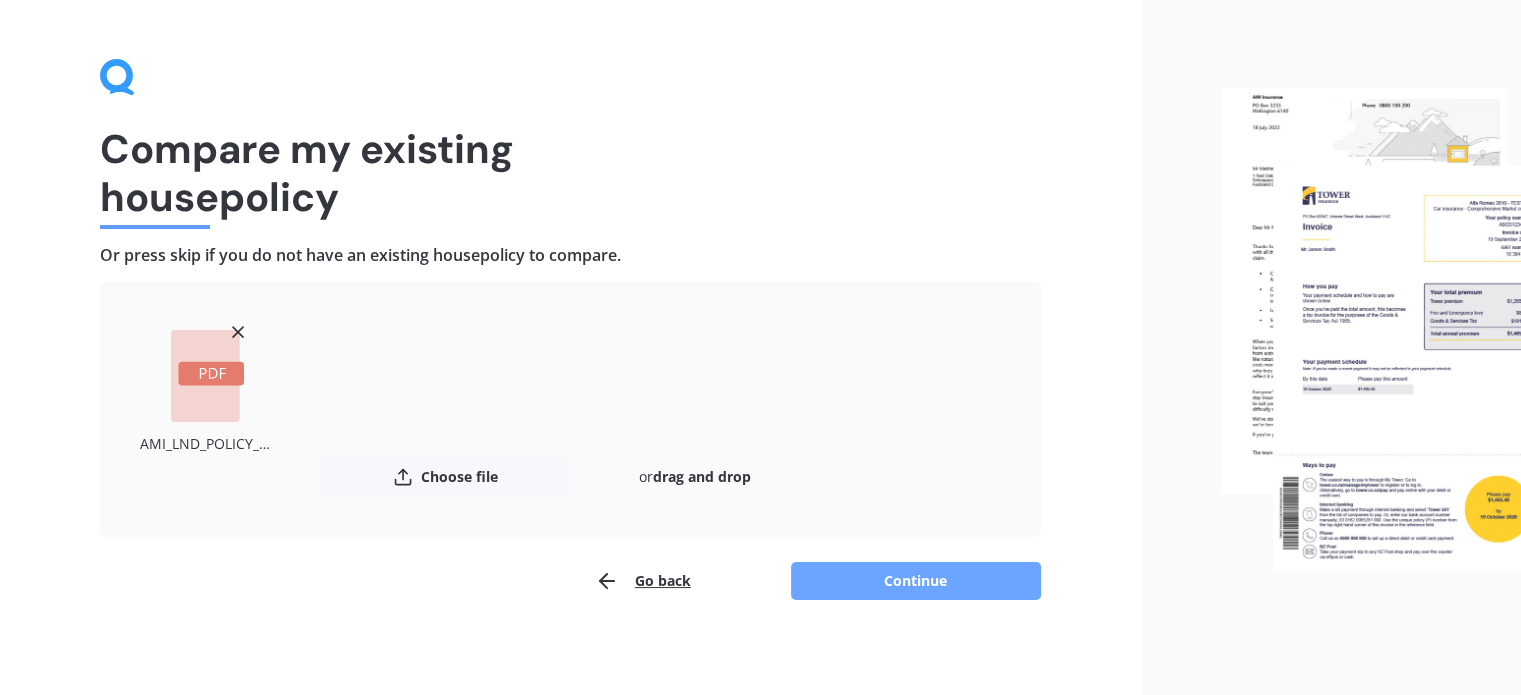 click on "Continue" at bounding box center (916, 581) 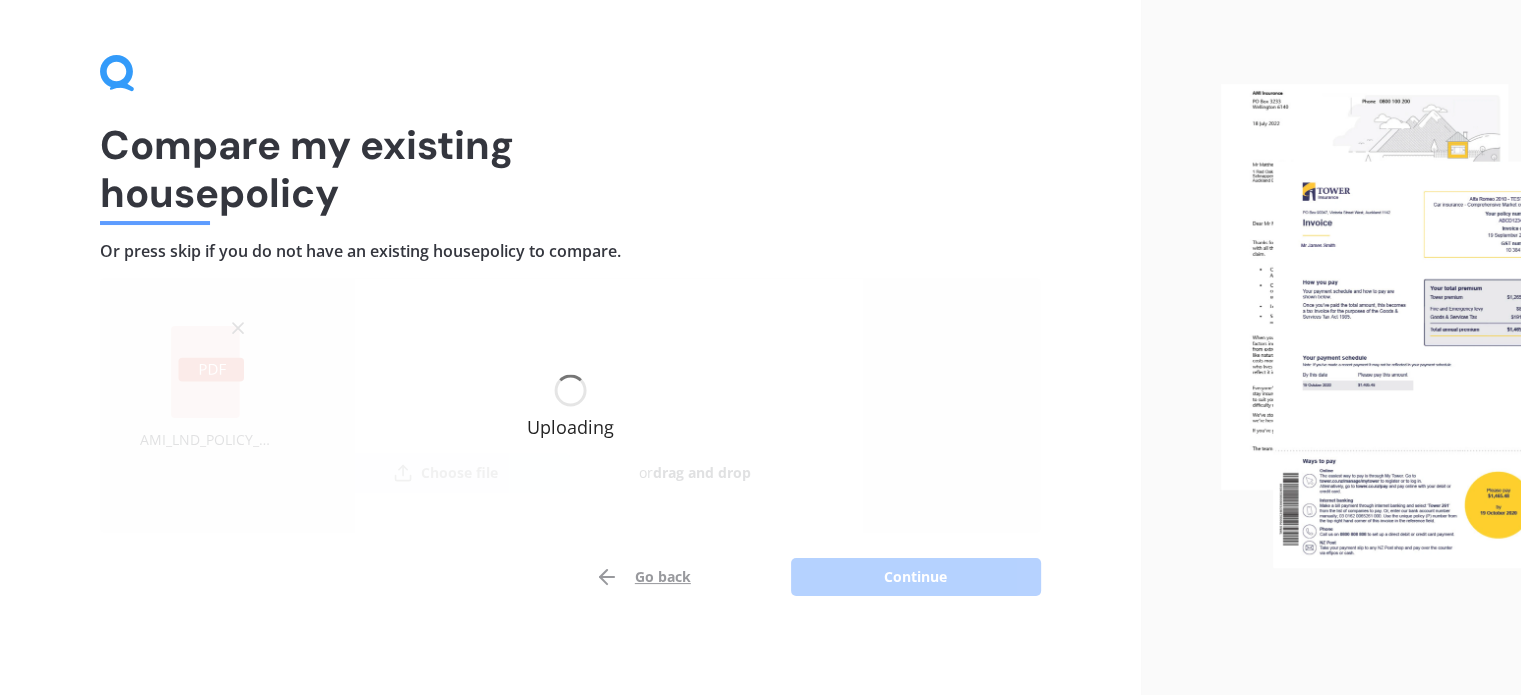 scroll, scrollTop: 46, scrollLeft: 0, axis: vertical 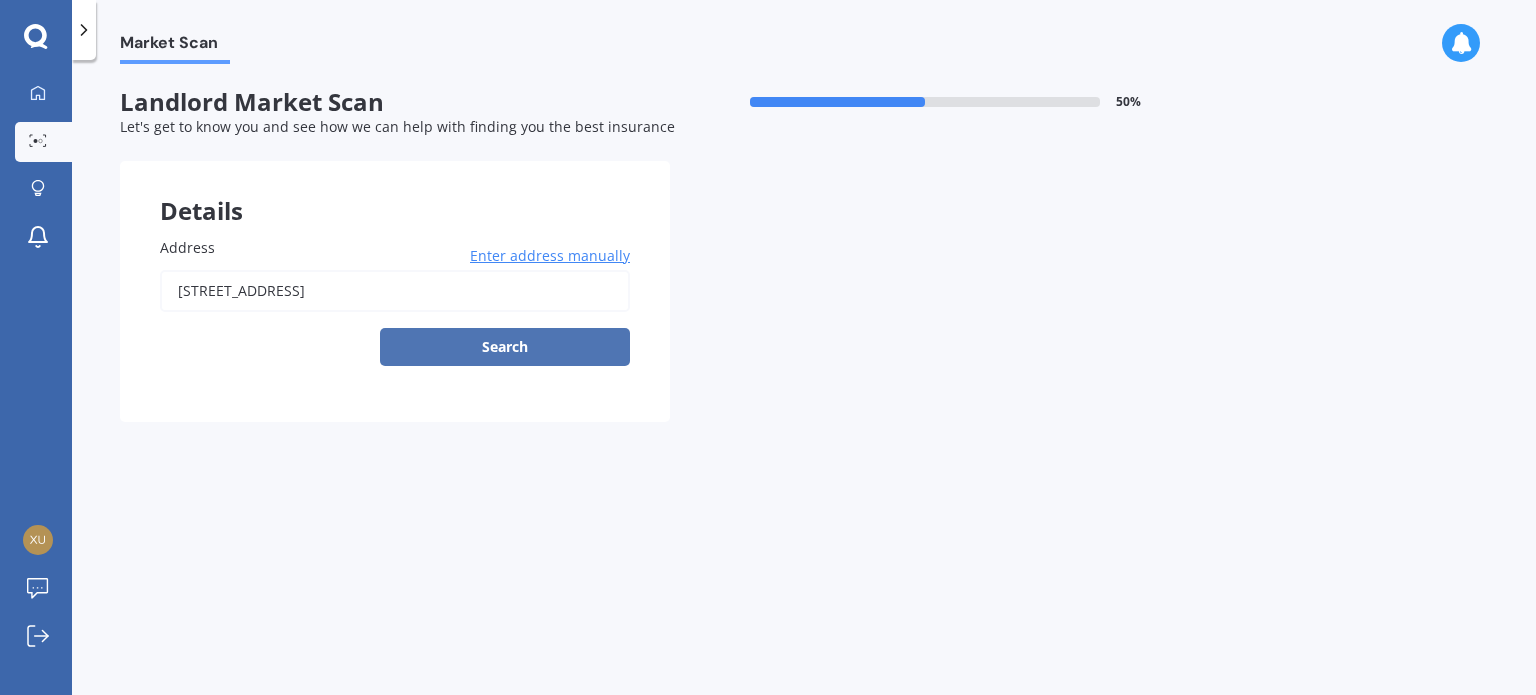 click on "Search" at bounding box center (505, 347) 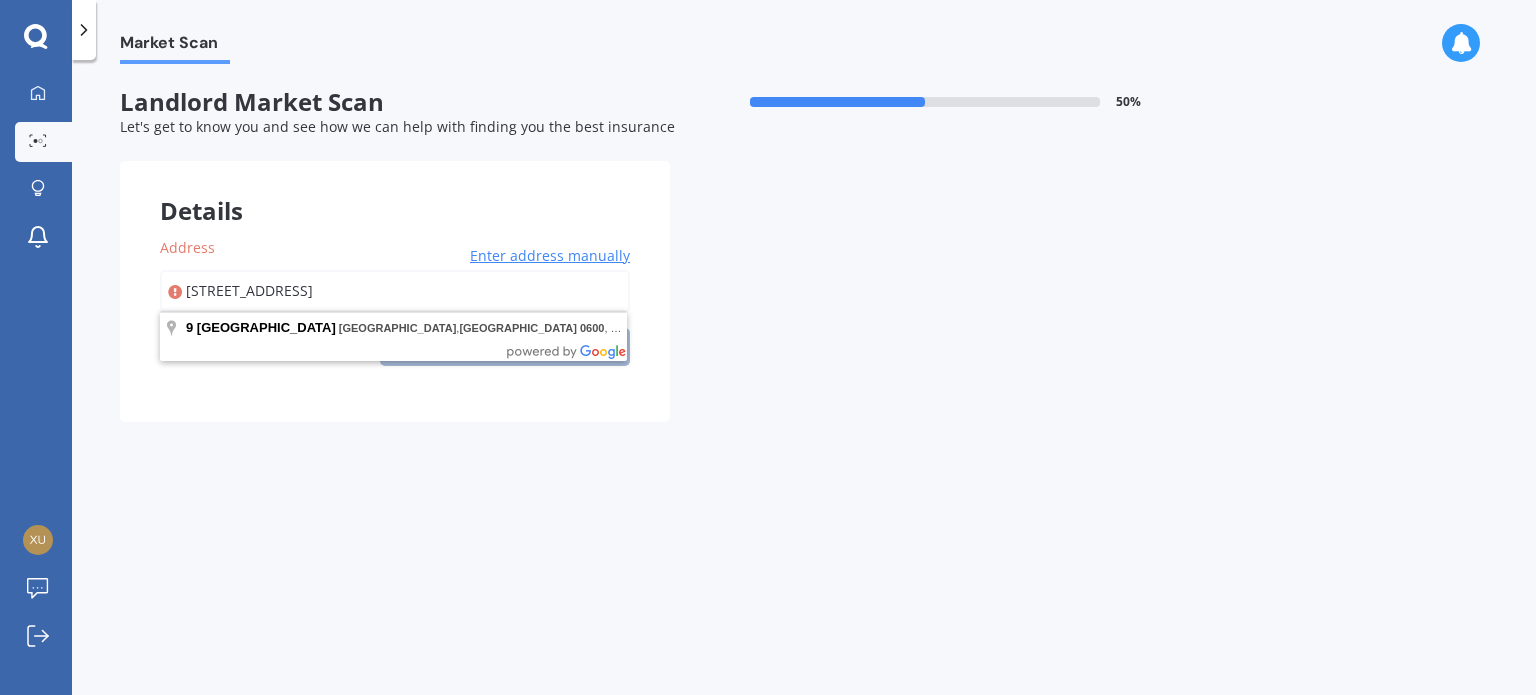 click on "[STREET_ADDRESS]" at bounding box center (395, 291) 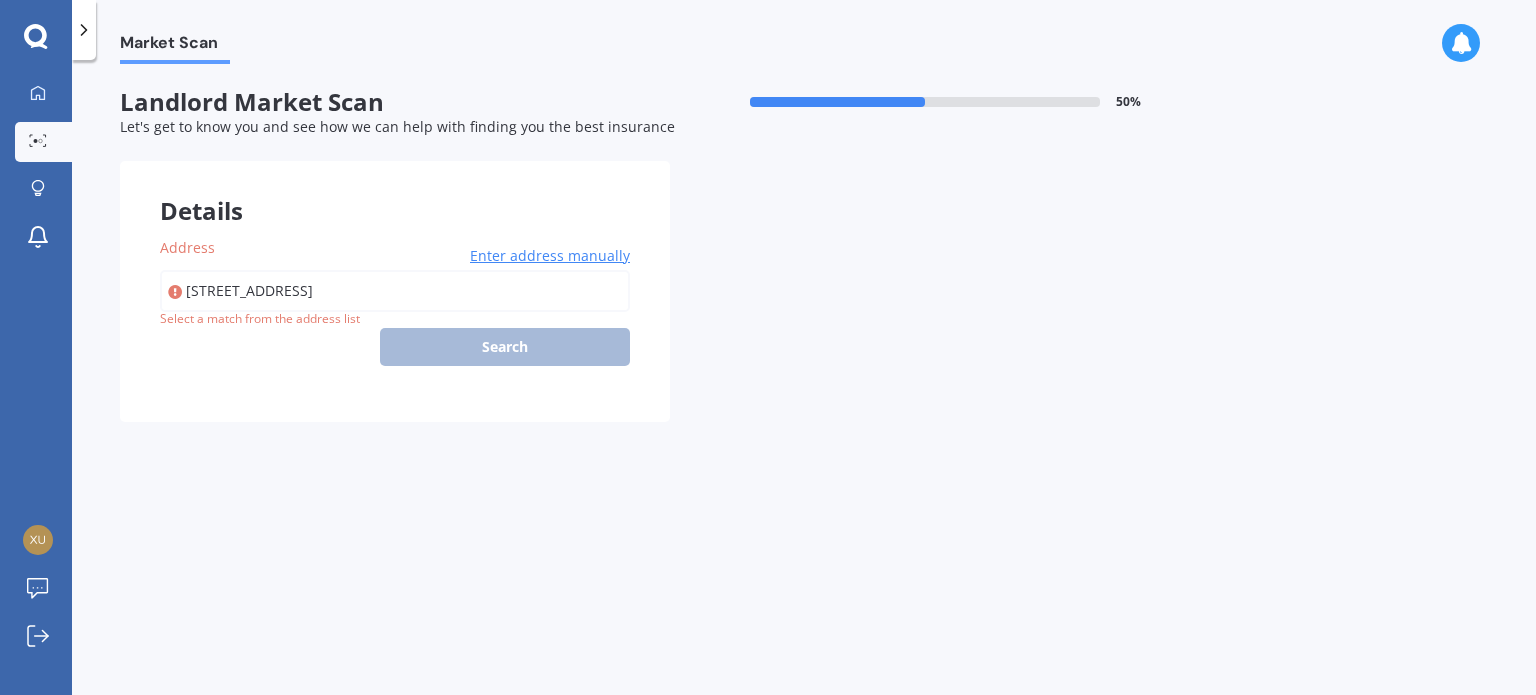 click on "Market Scan Landlord Market Scan 50 % Let's get to know you and see how we can help with finding you the best insurance Details Address [STREET_ADDRESS] Enter address manually Search Select a match from the address list Previous Next" at bounding box center (804, 381) 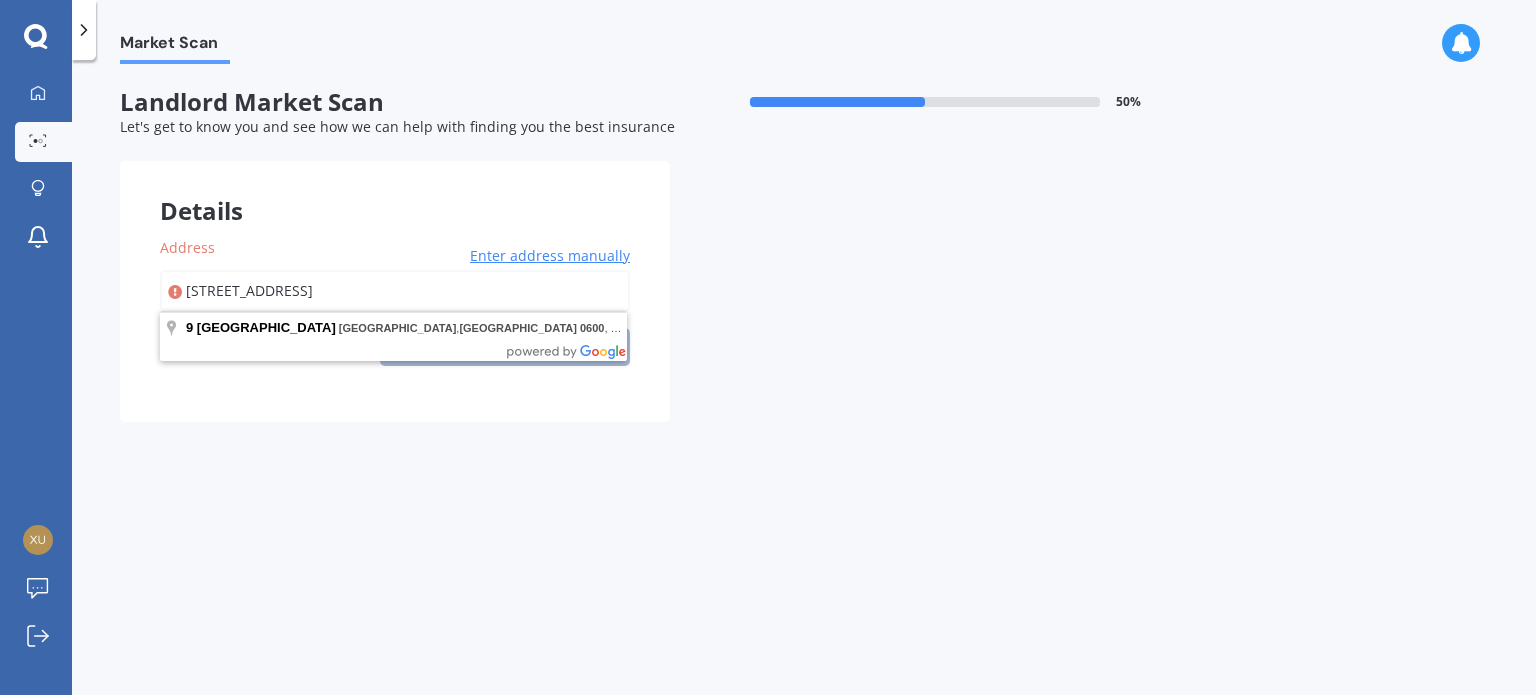 drag, startPoint x: 556, startPoint y: 286, endPoint x: 178, endPoint y: 281, distance: 378.03308 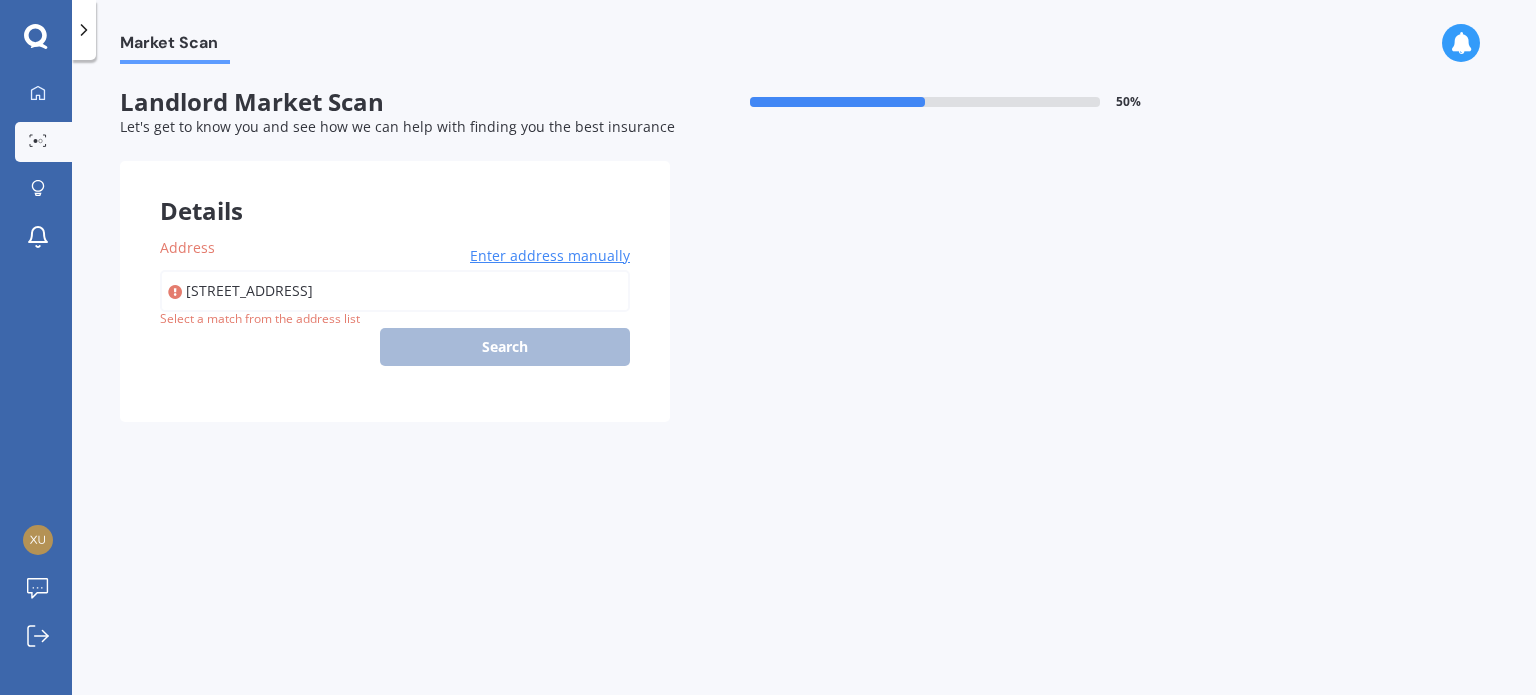 click on "Address" at bounding box center [391, 247] 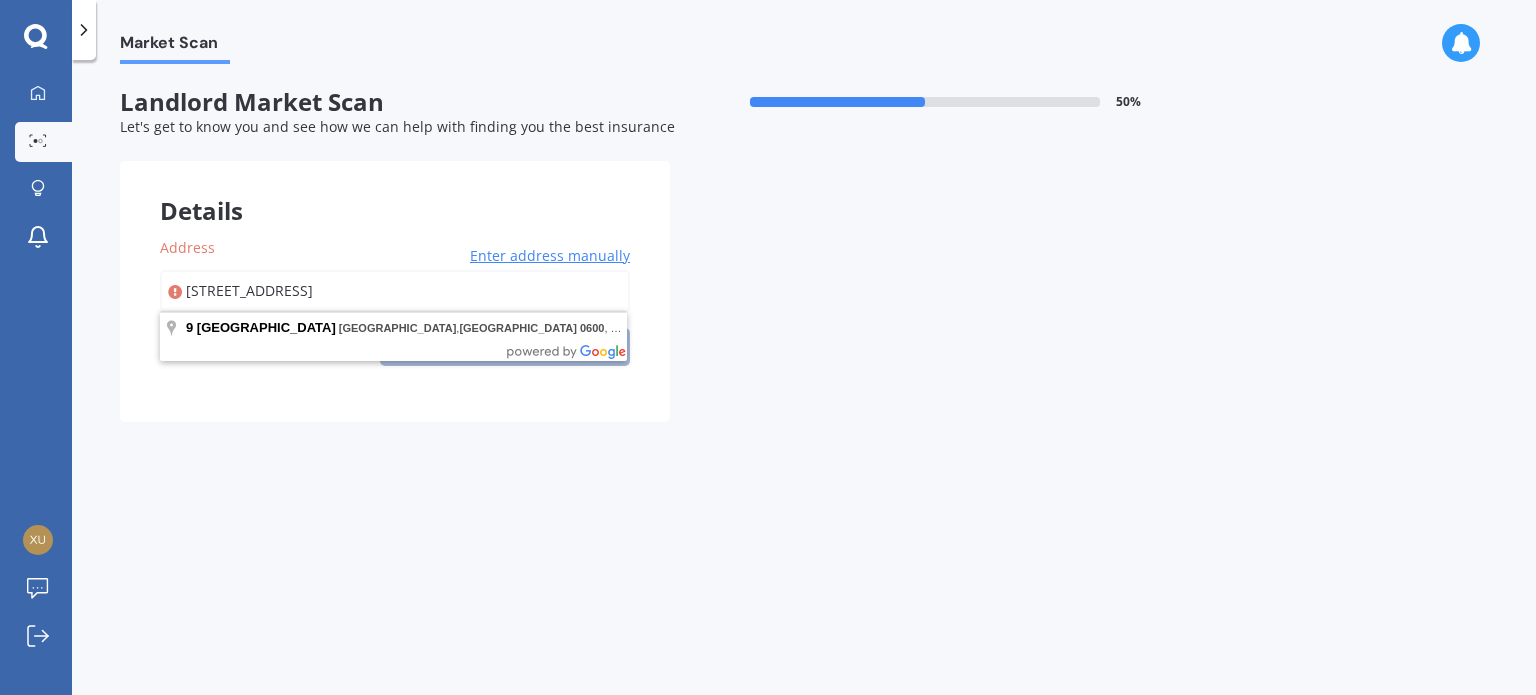 click on "Enter address manually" at bounding box center (550, 256) 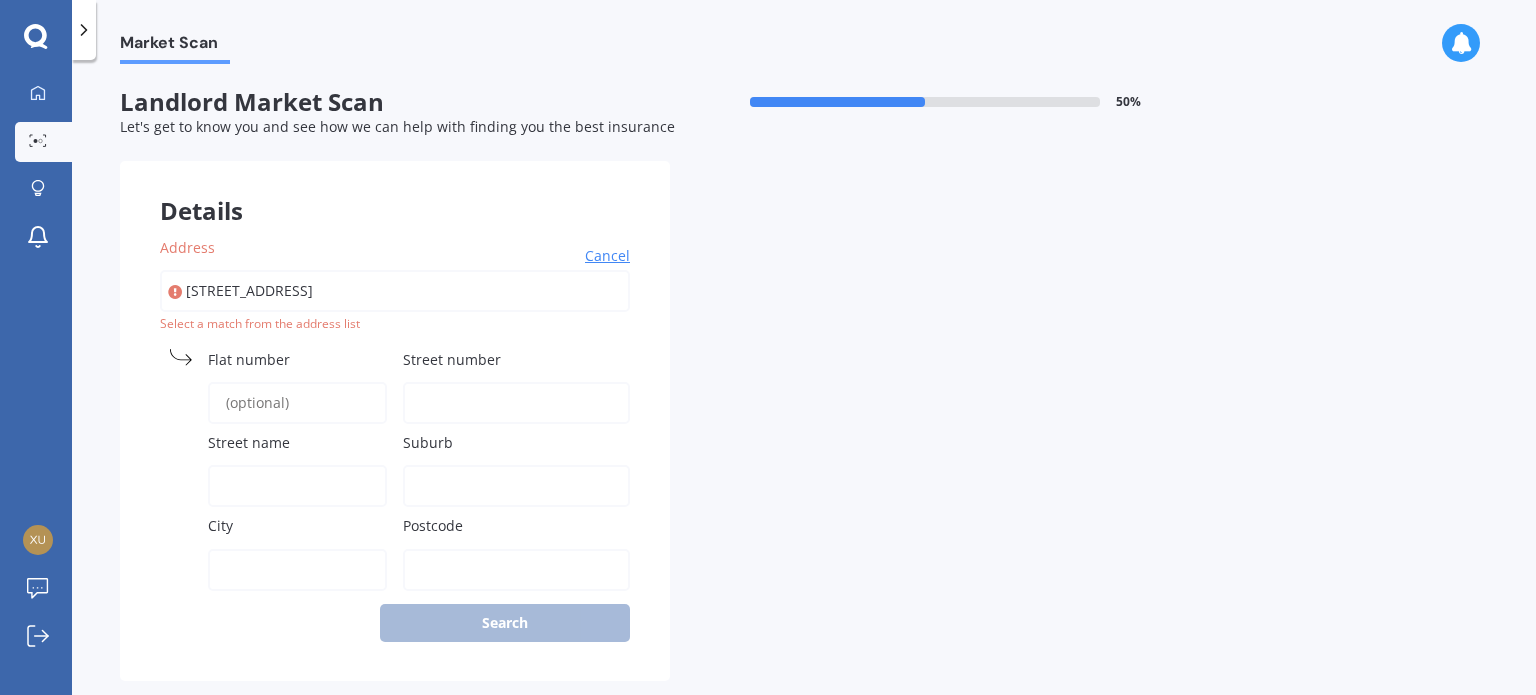 click on "Flat number" at bounding box center (297, 403) 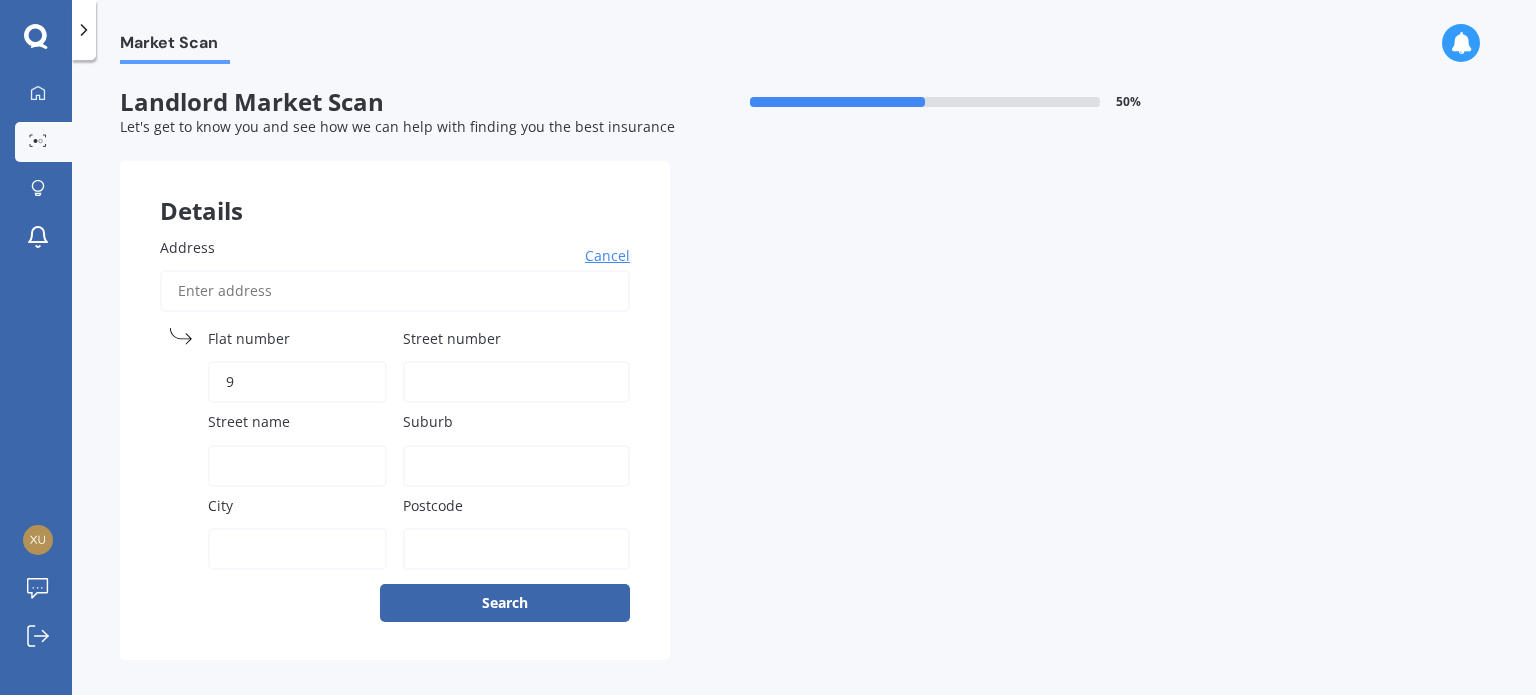type on "9" 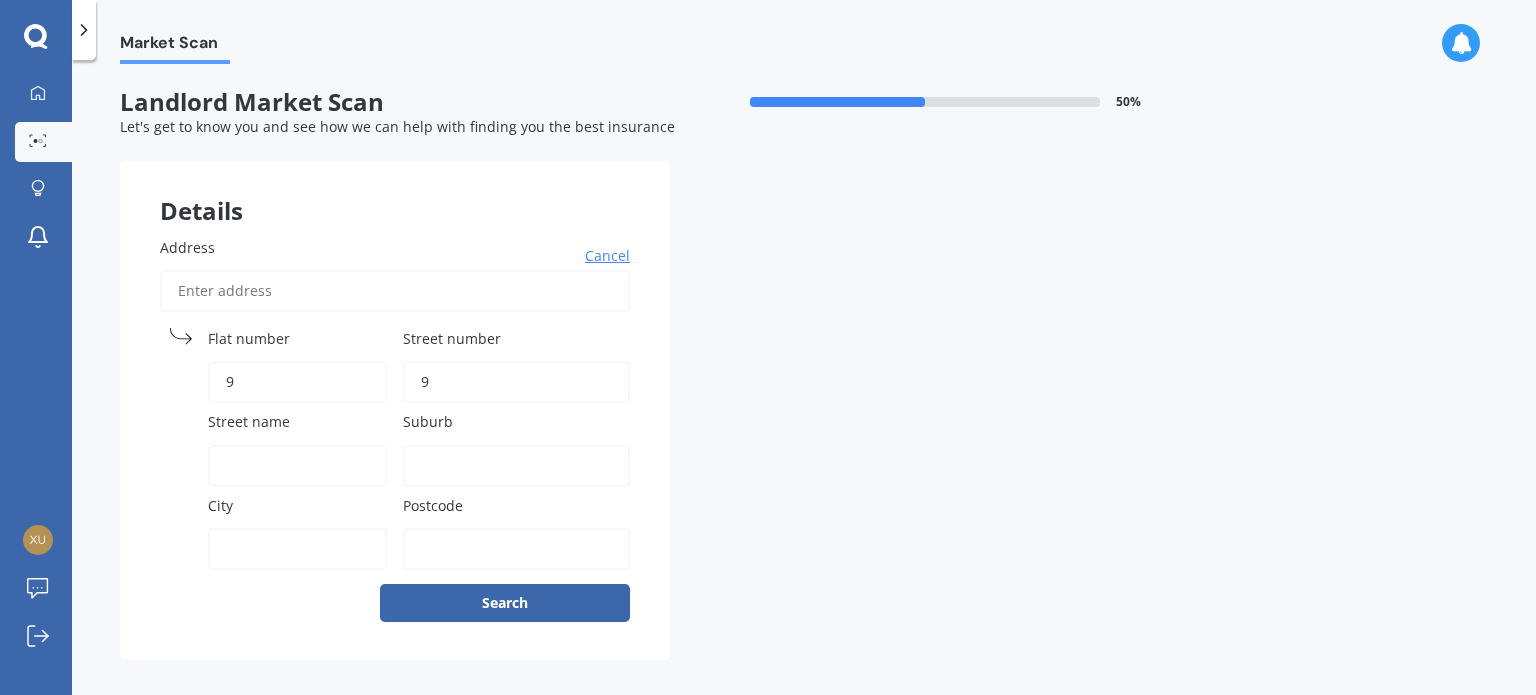 type on "9" 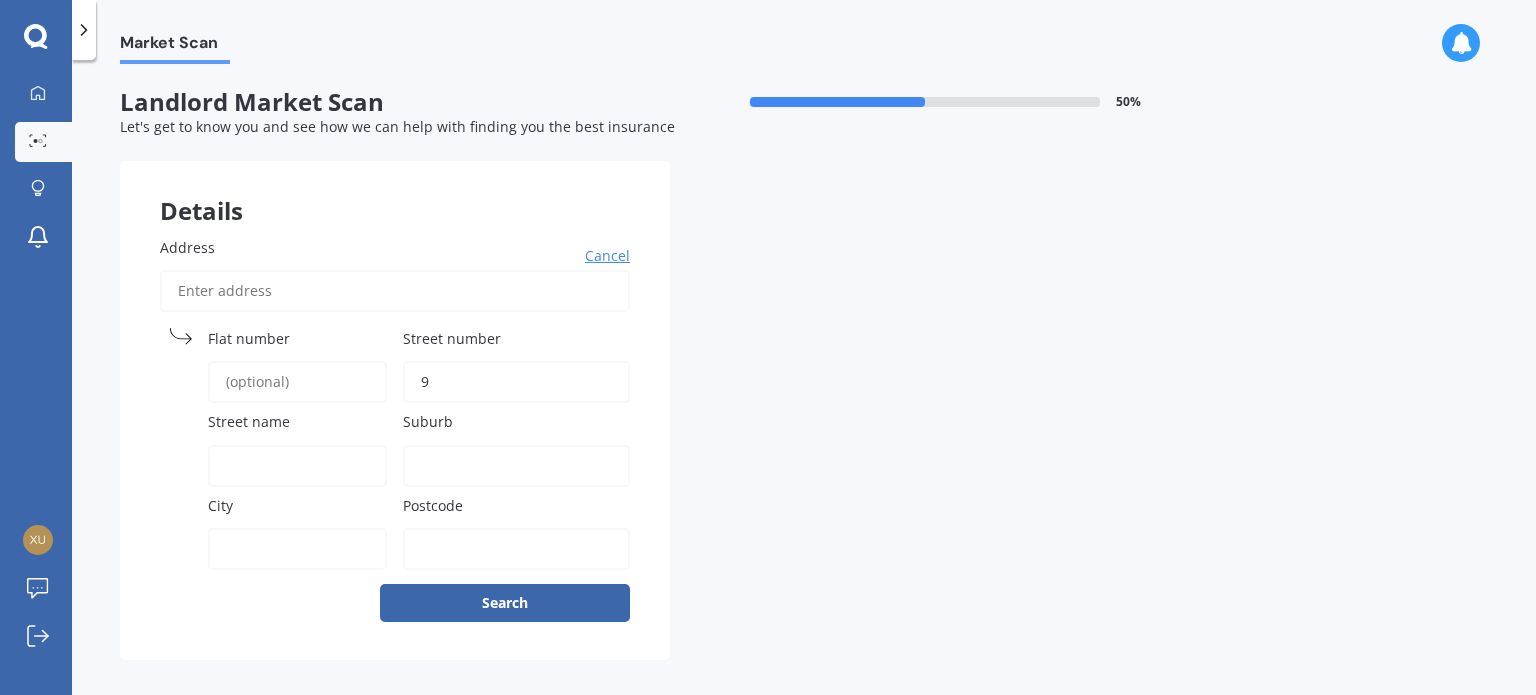 type 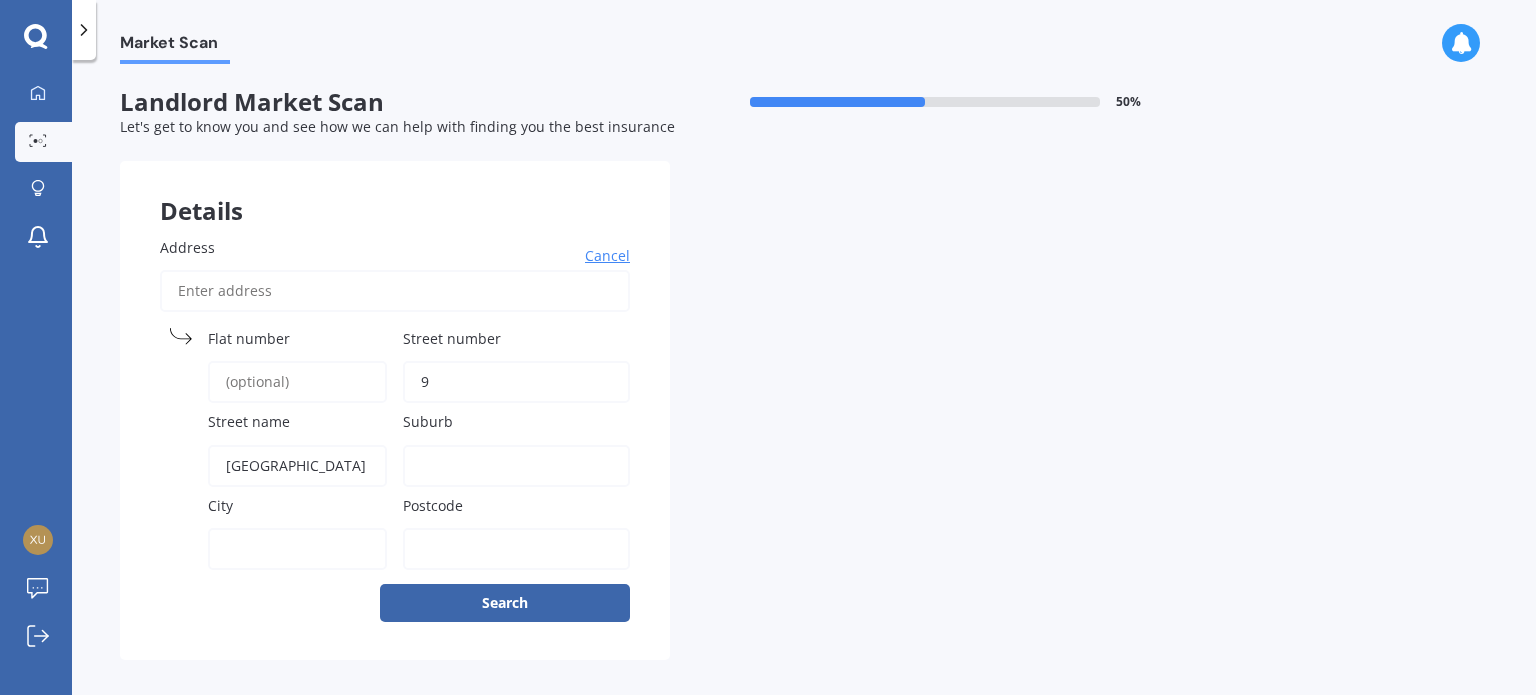 type on "Chinese" 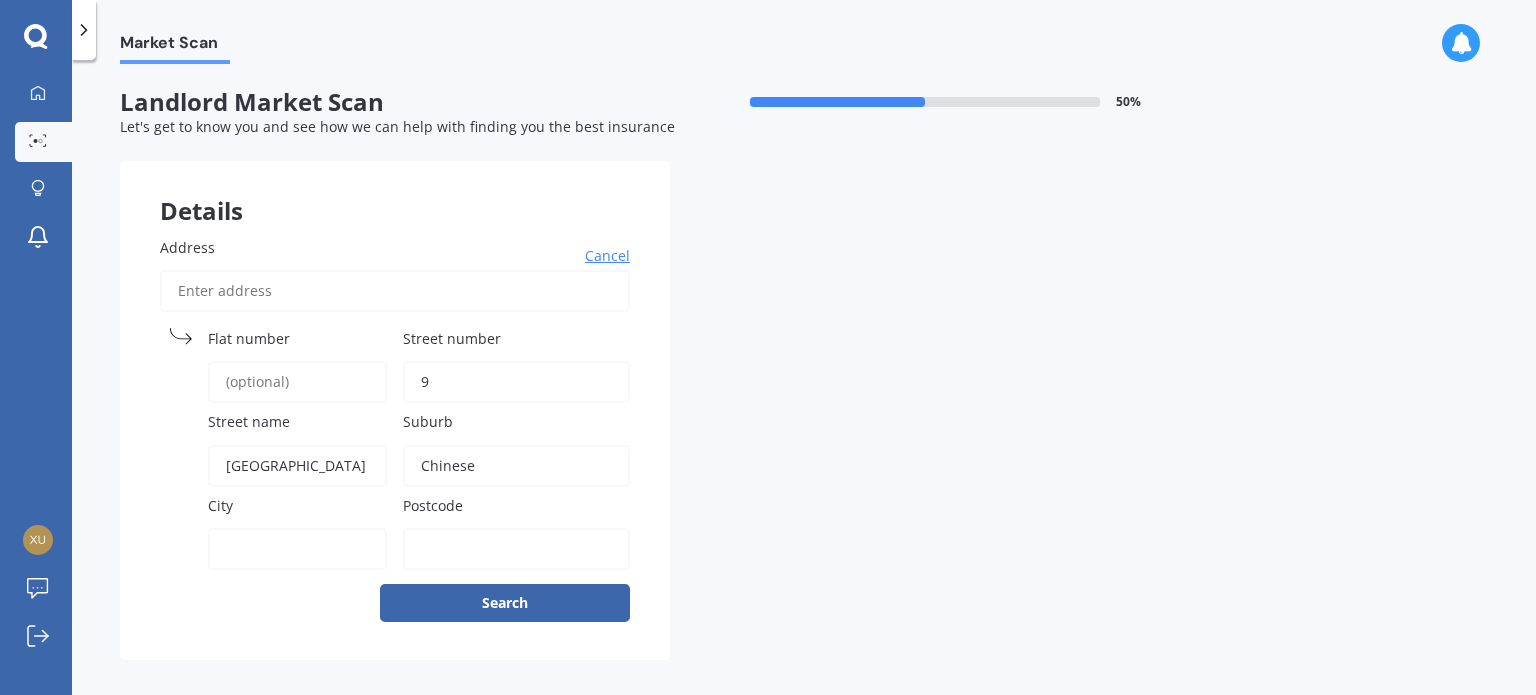type on "Chinese" 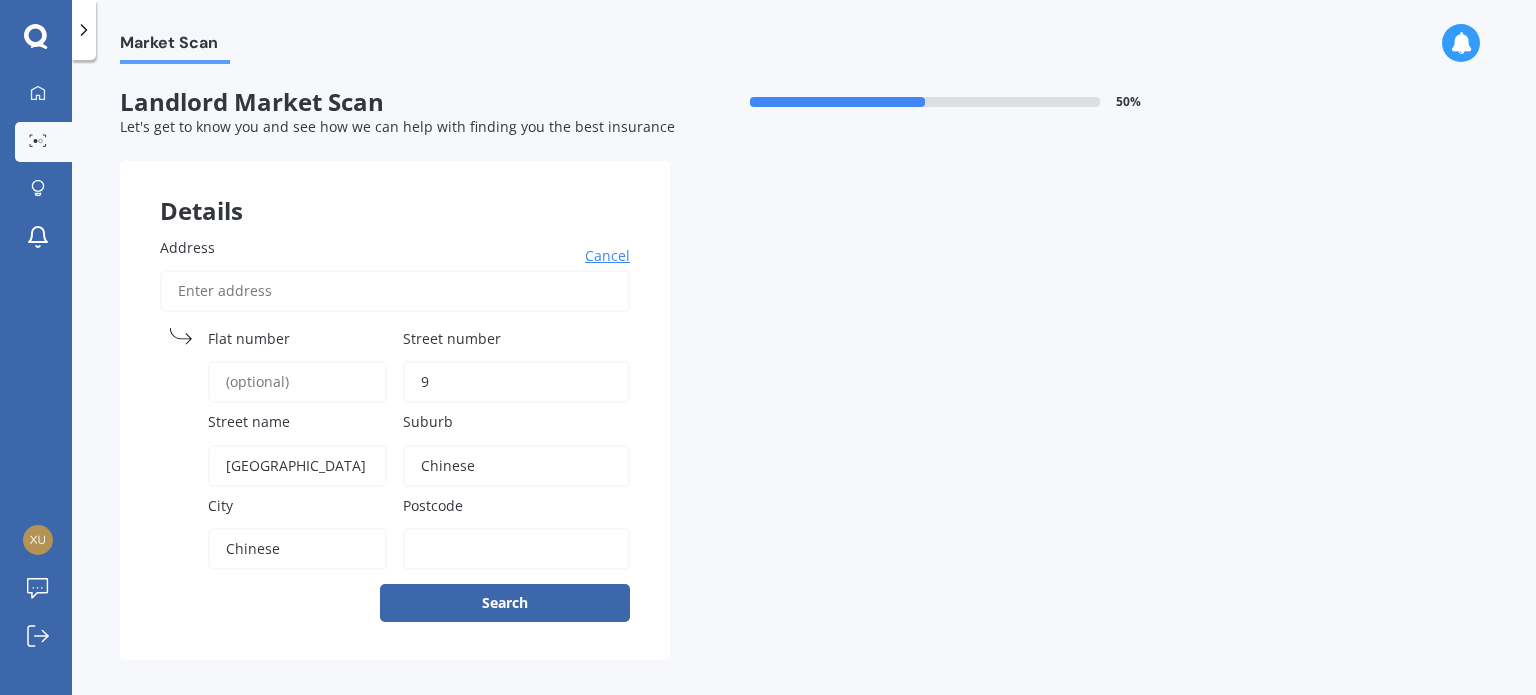 type on "0600" 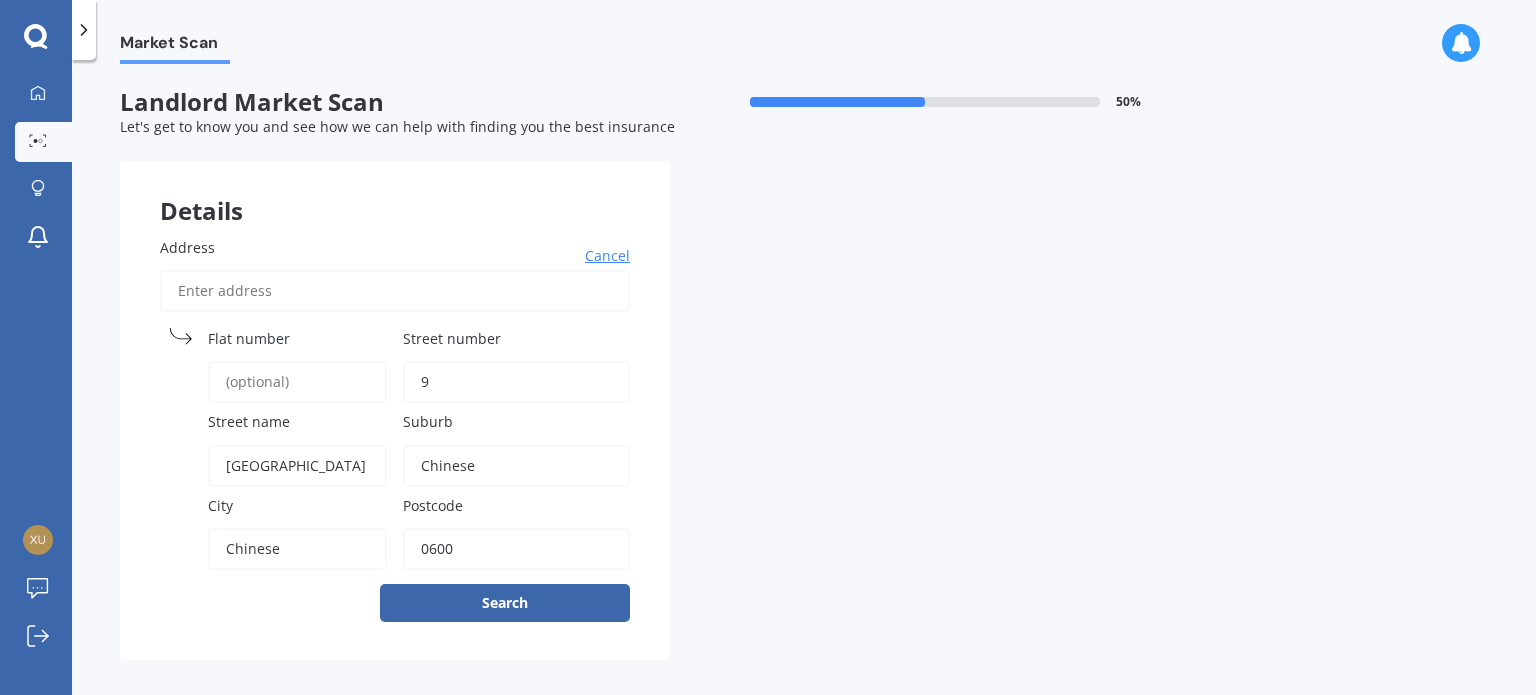 drag, startPoint x: 559, startPoint y: 465, endPoint x: 396, endPoint y: 459, distance: 163.1104 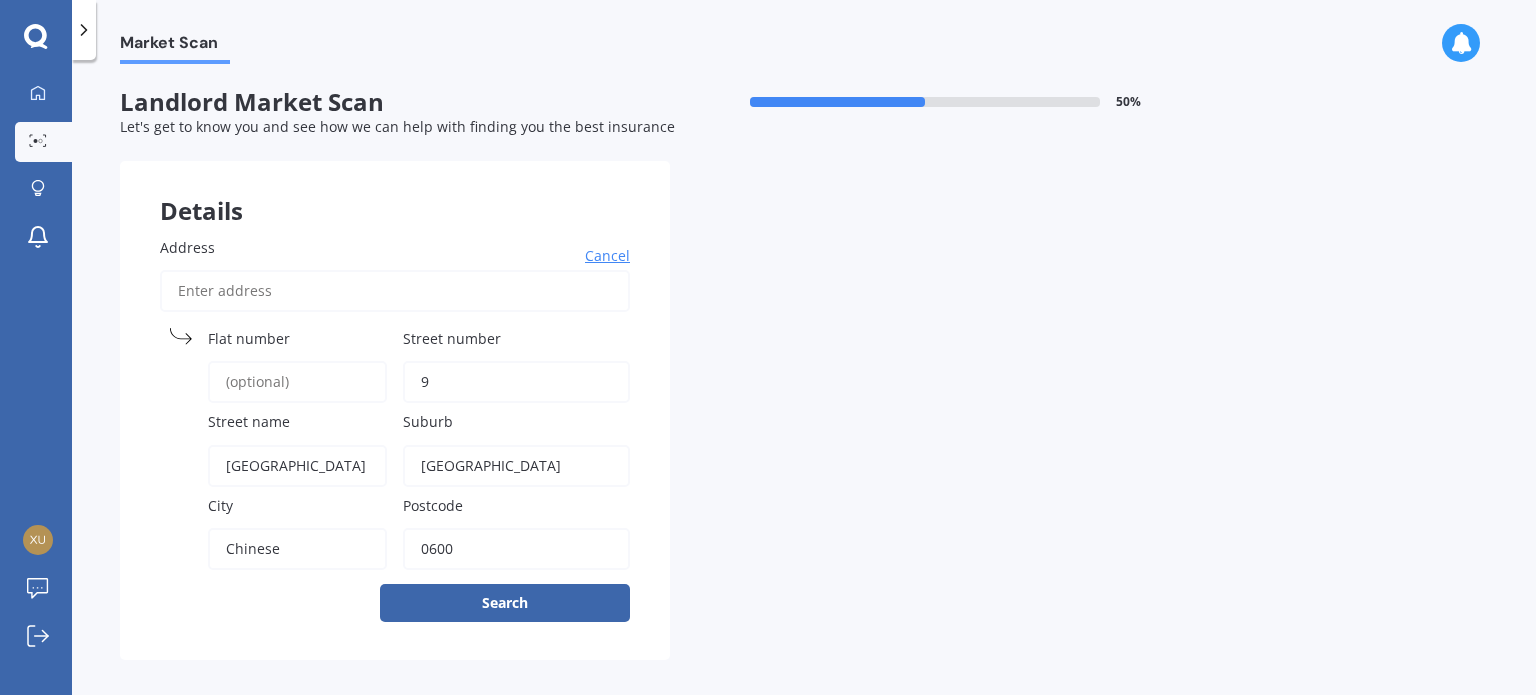 type on "[GEOGRAPHIC_DATA]" 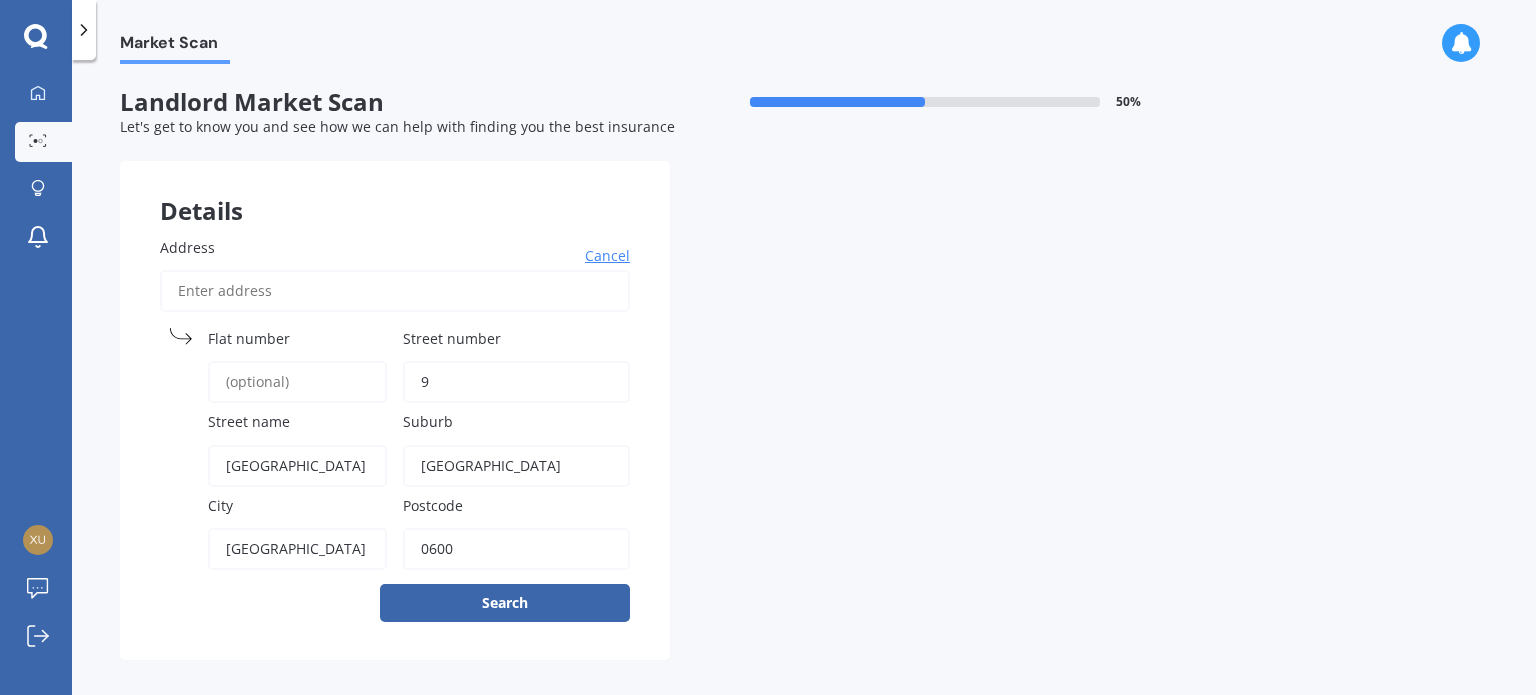 type on "[GEOGRAPHIC_DATA]" 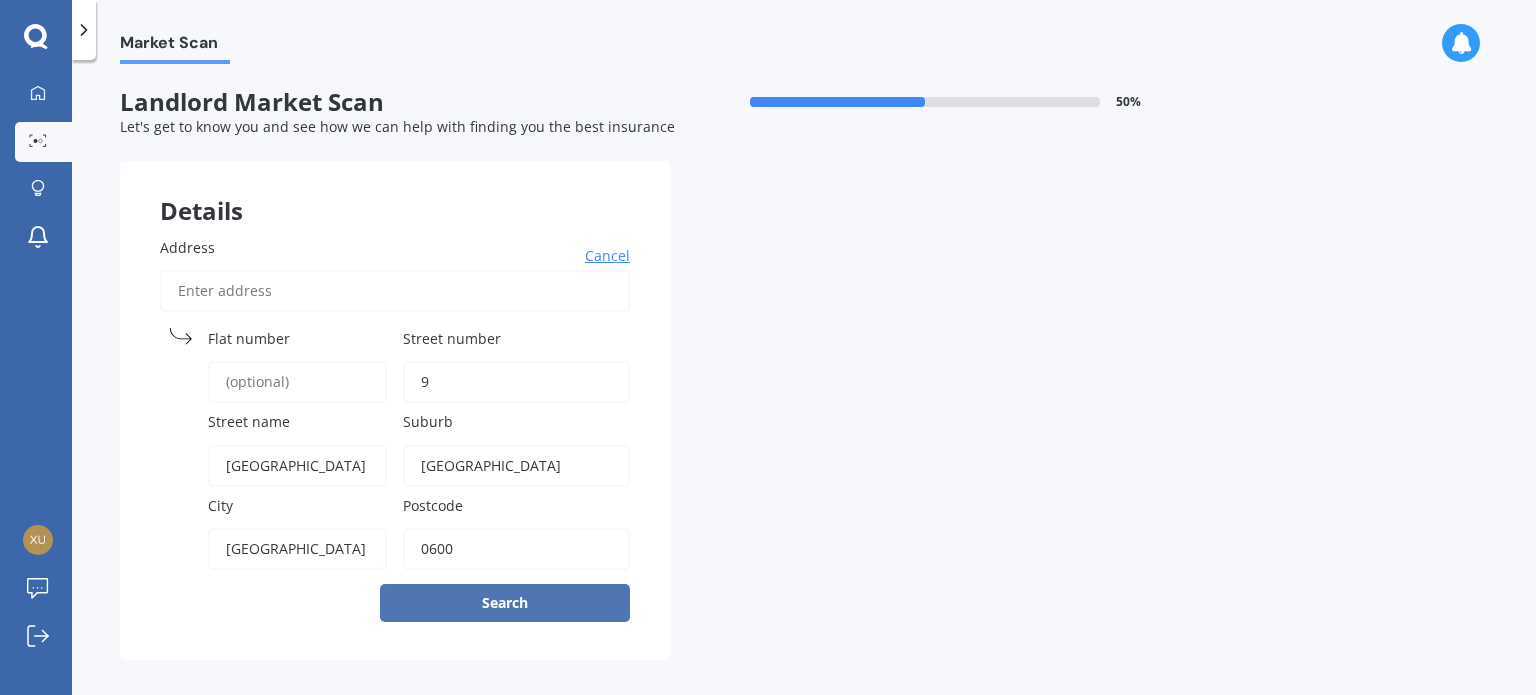 click on "Search" at bounding box center [505, 603] 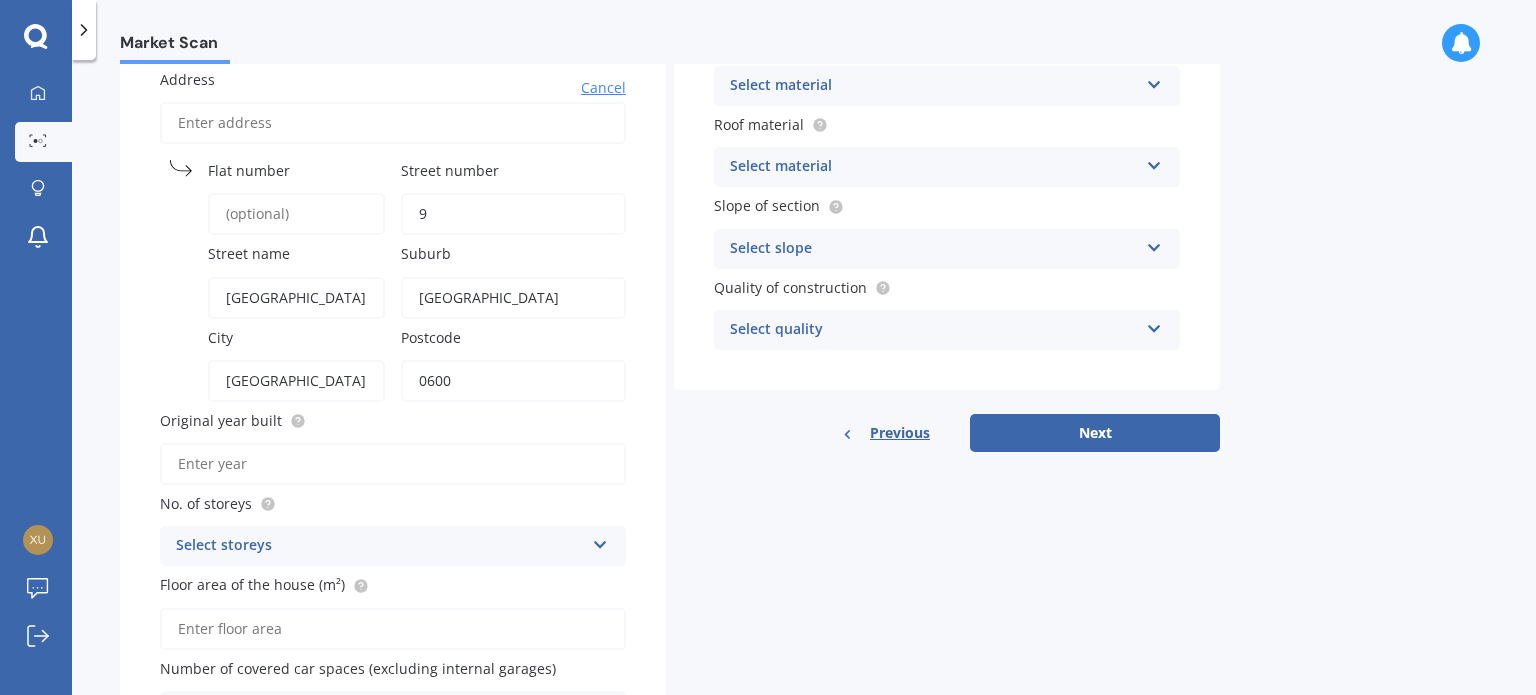 scroll, scrollTop: 0, scrollLeft: 0, axis: both 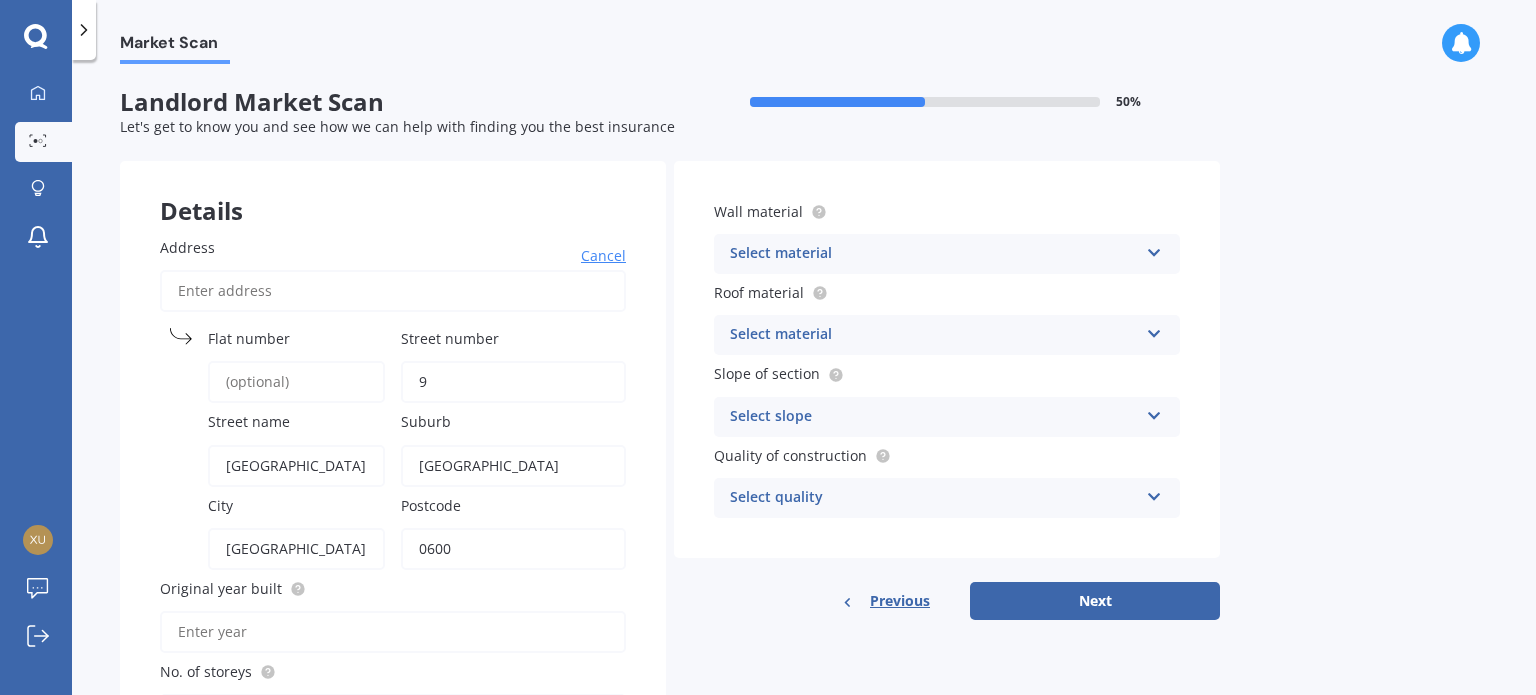 click at bounding box center [1154, 249] 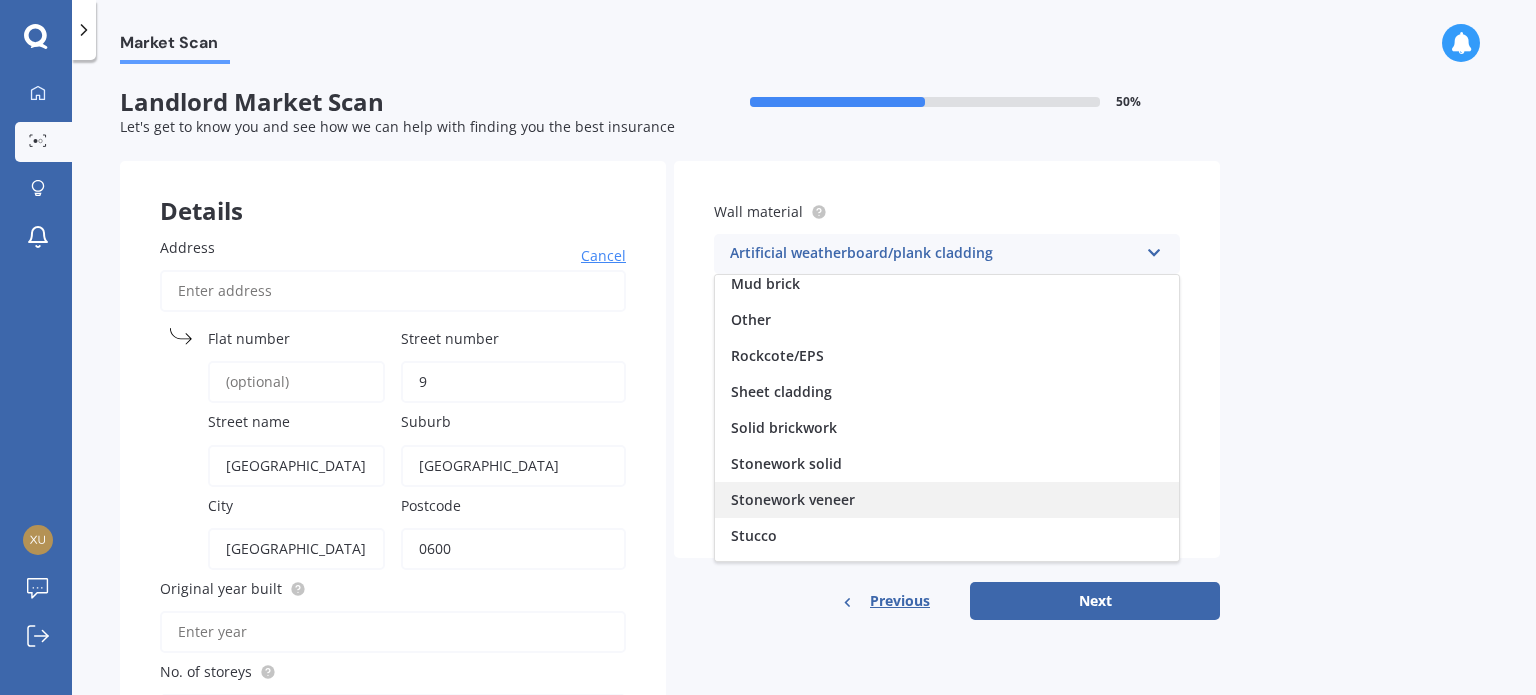 scroll, scrollTop: 181, scrollLeft: 0, axis: vertical 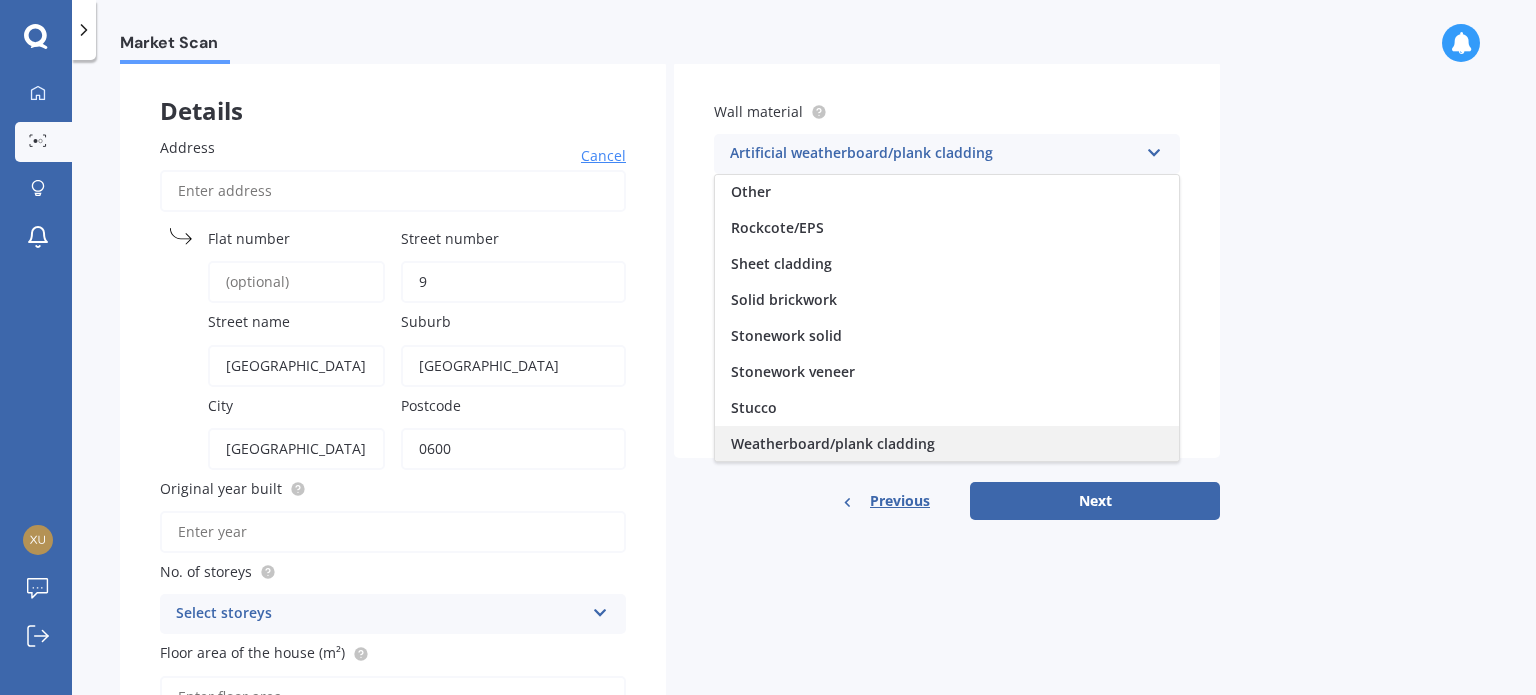 click on "Weatherboard/plank cladding" at bounding box center (833, 443) 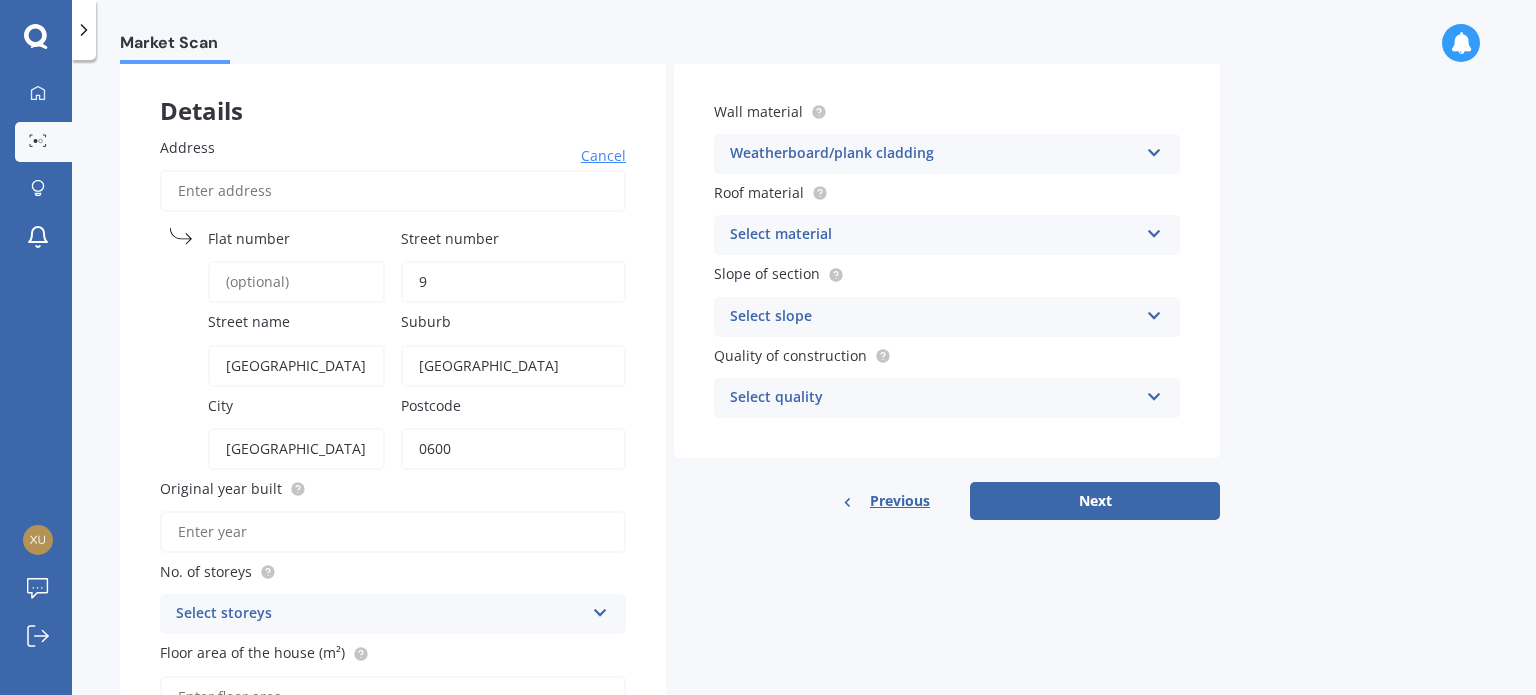 click at bounding box center (1154, 230) 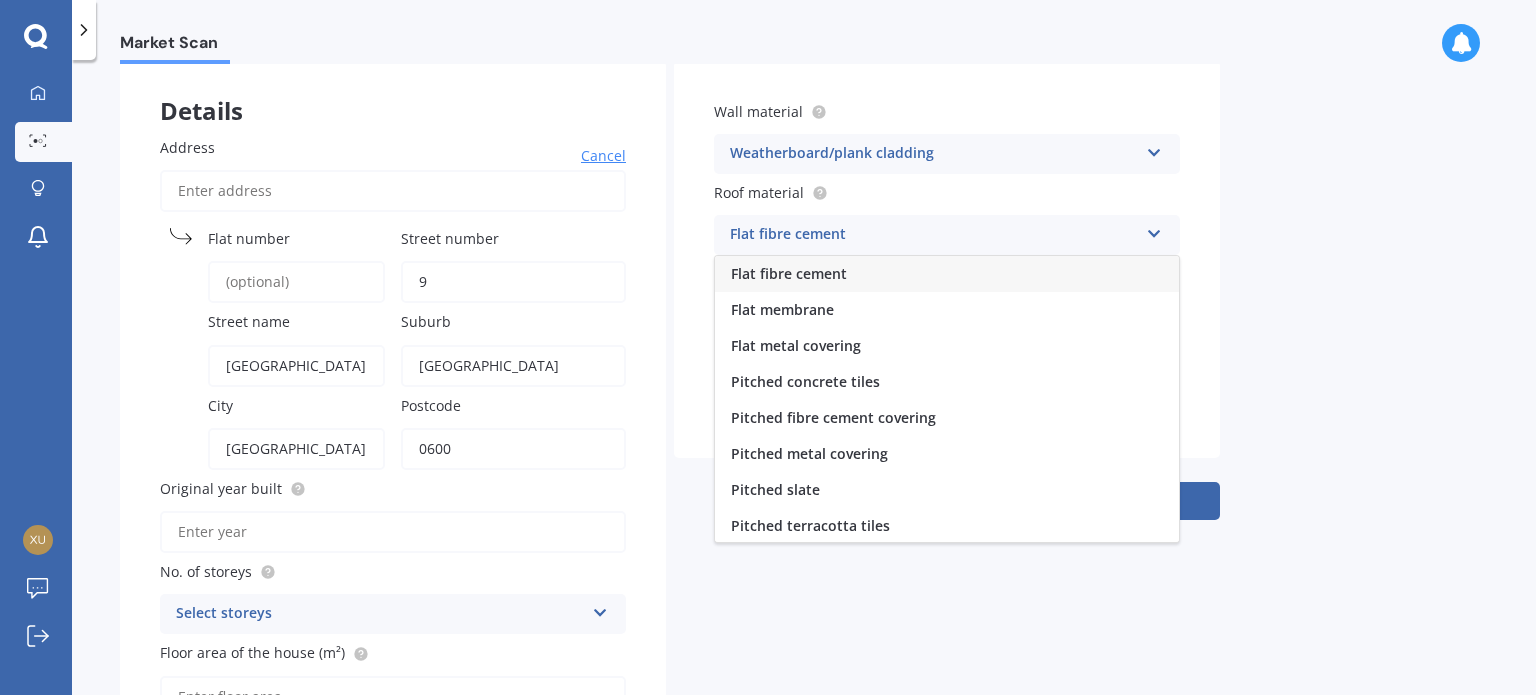 click on "Pitched concrete tiles" at bounding box center (805, 381) 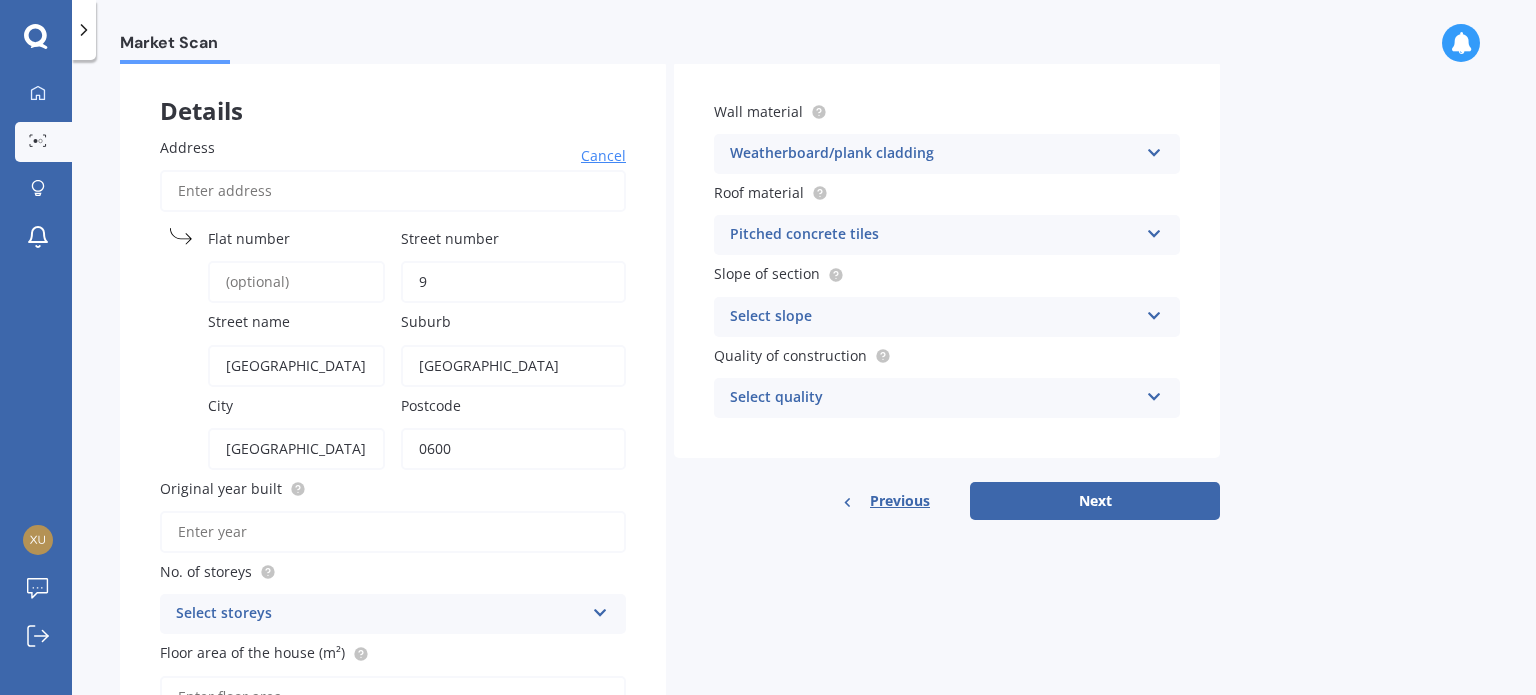 click on "Select slope" at bounding box center (934, 317) 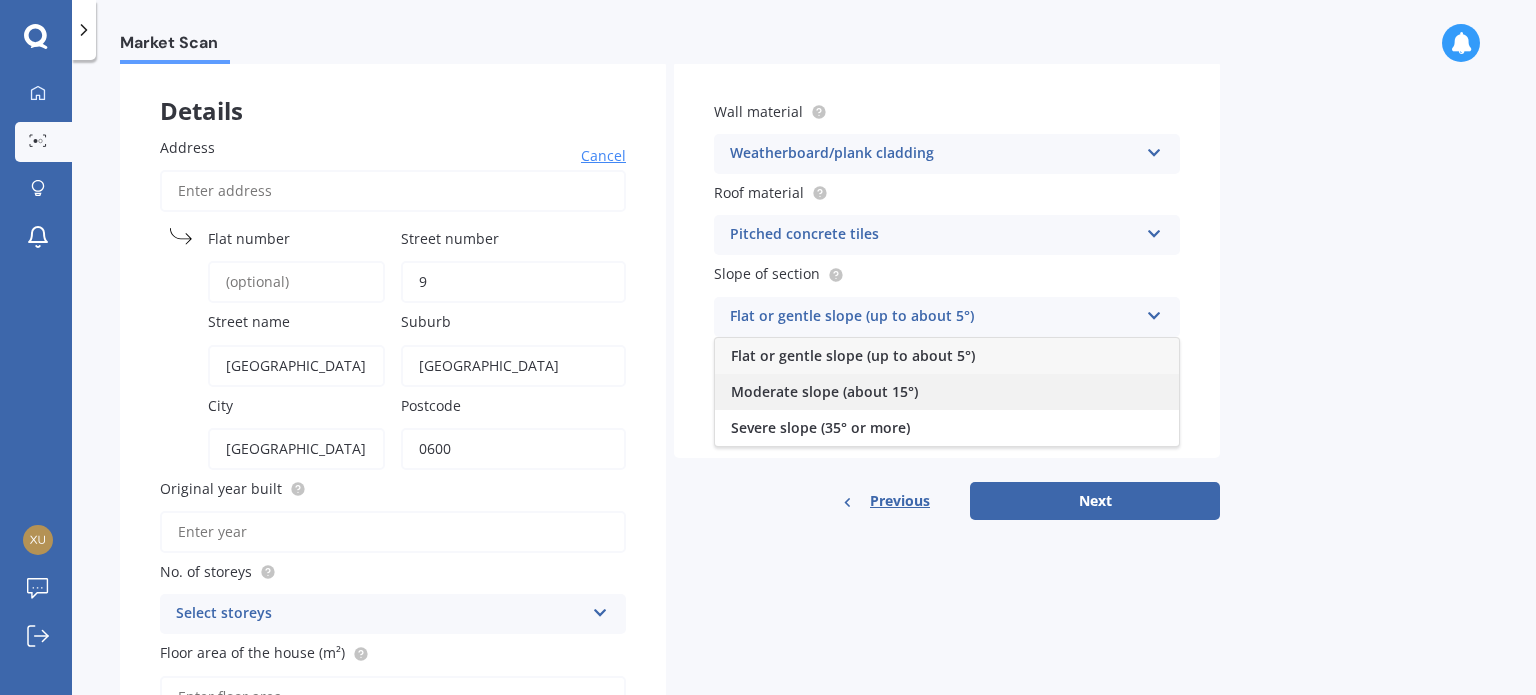 click on "Moderate slope (about 15°)" at bounding box center (824, 391) 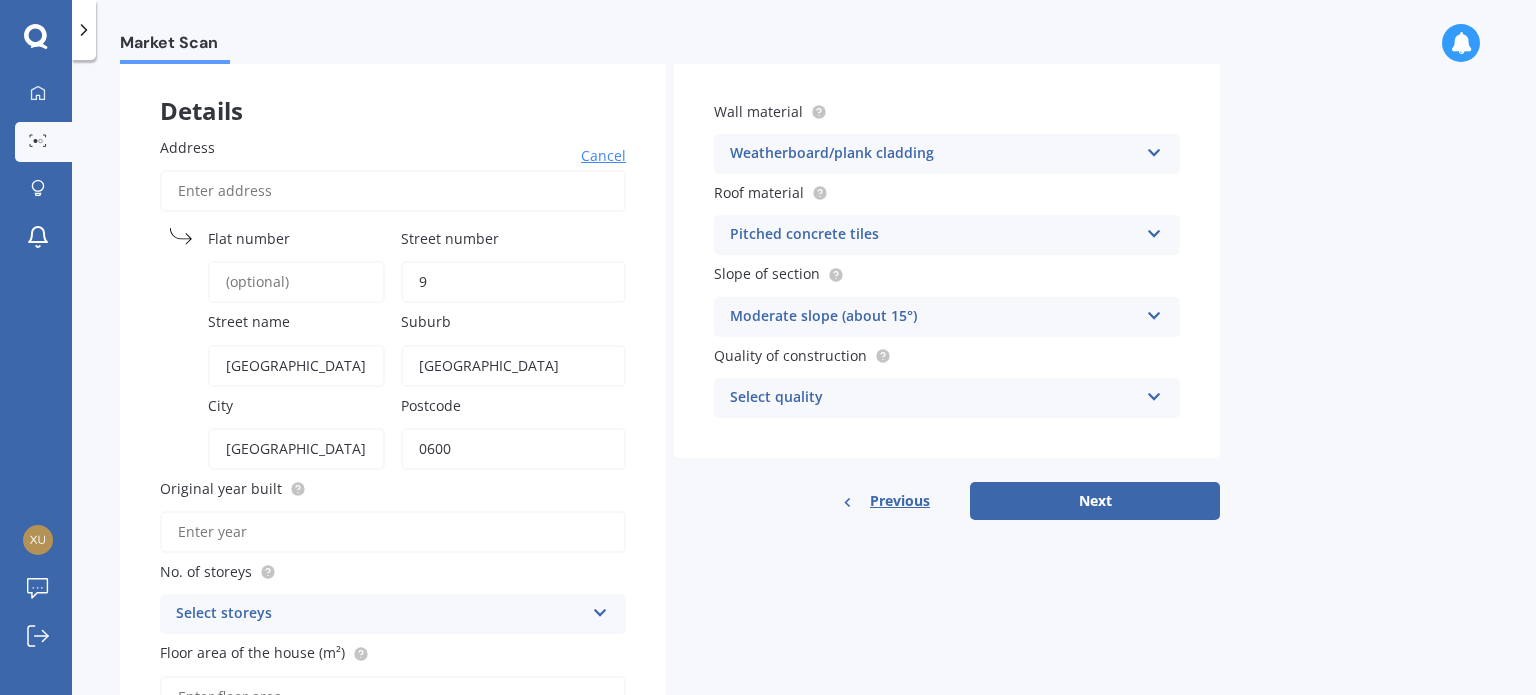 click on "Select quality" at bounding box center (934, 398) 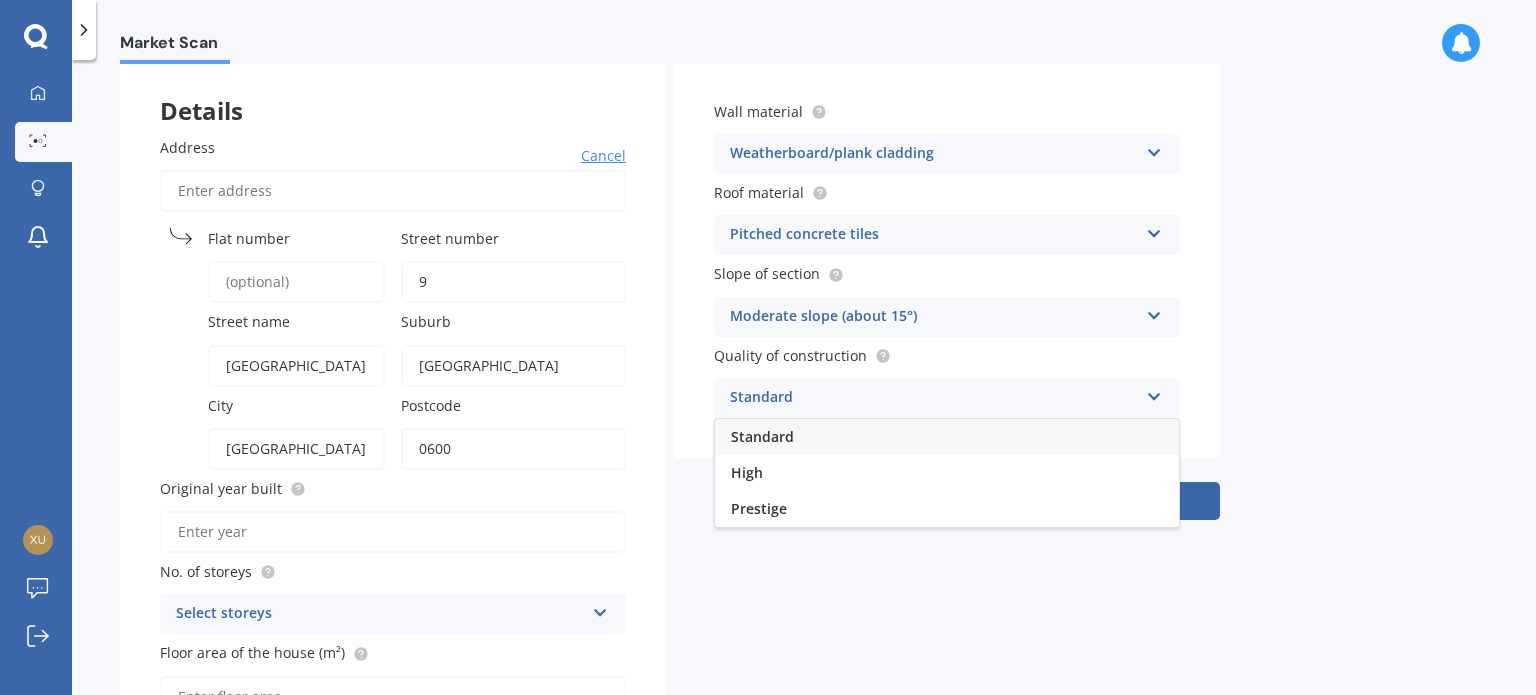 click on "Standard" at bounding box center [947, 437] 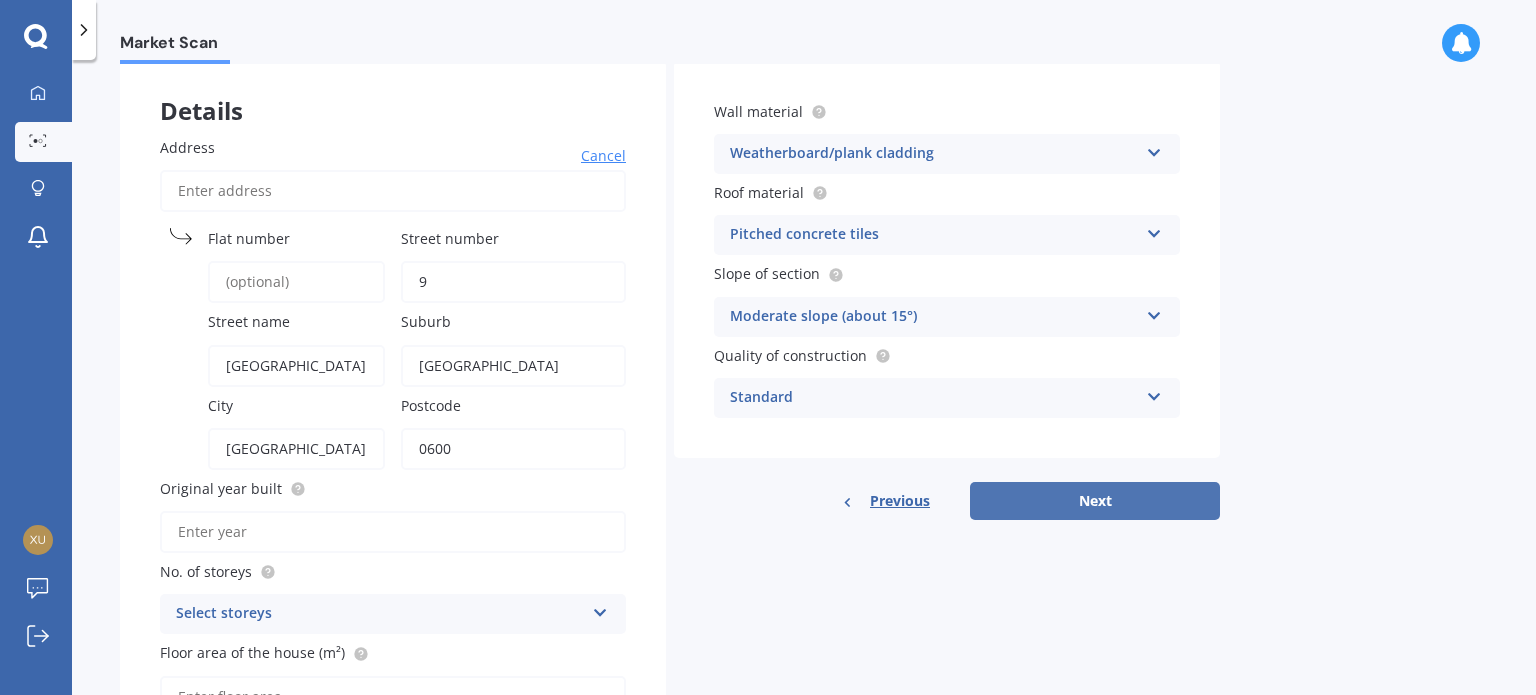 click on "Next" at bounding box center (1095, 501) 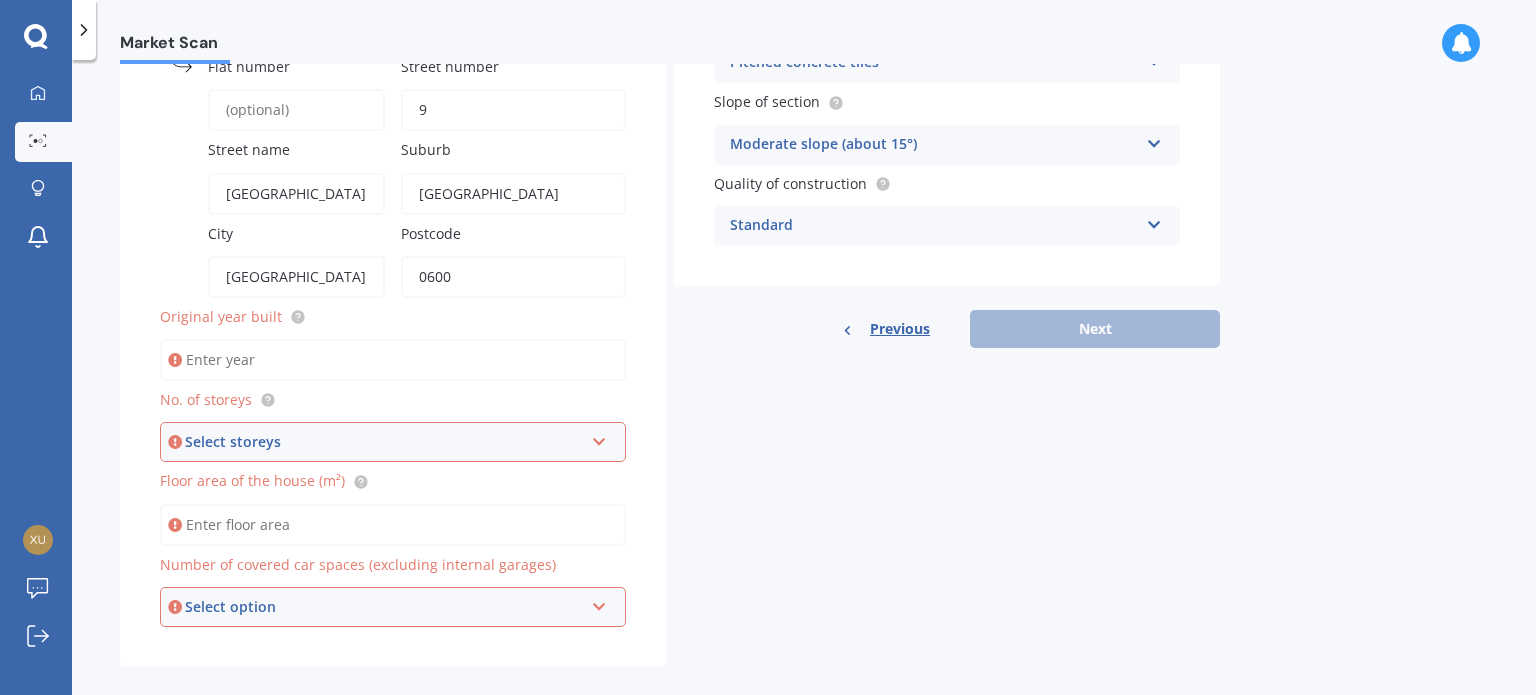 scroll, scrollTop: 292, scrollLeft: 0, axis: vertical 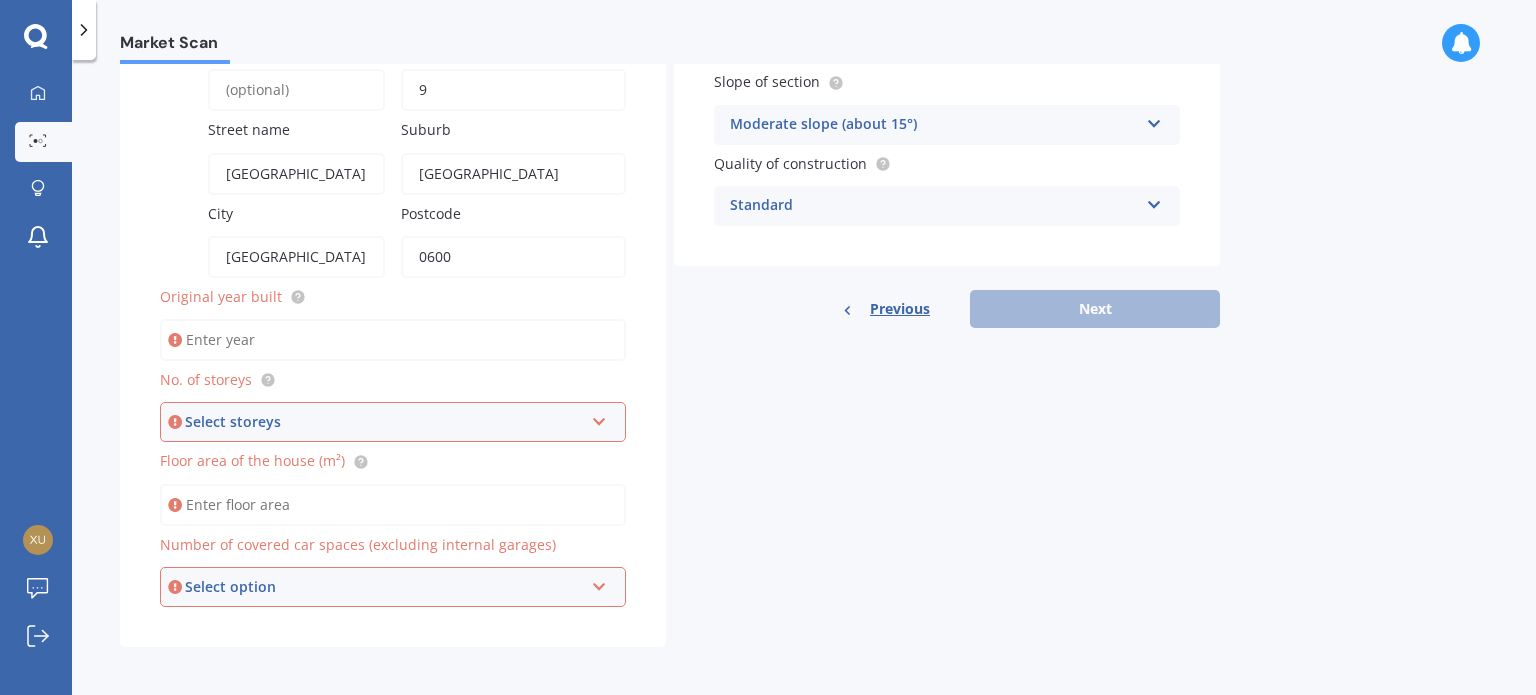 click on "Original year built" at bounding box center (393, 340) 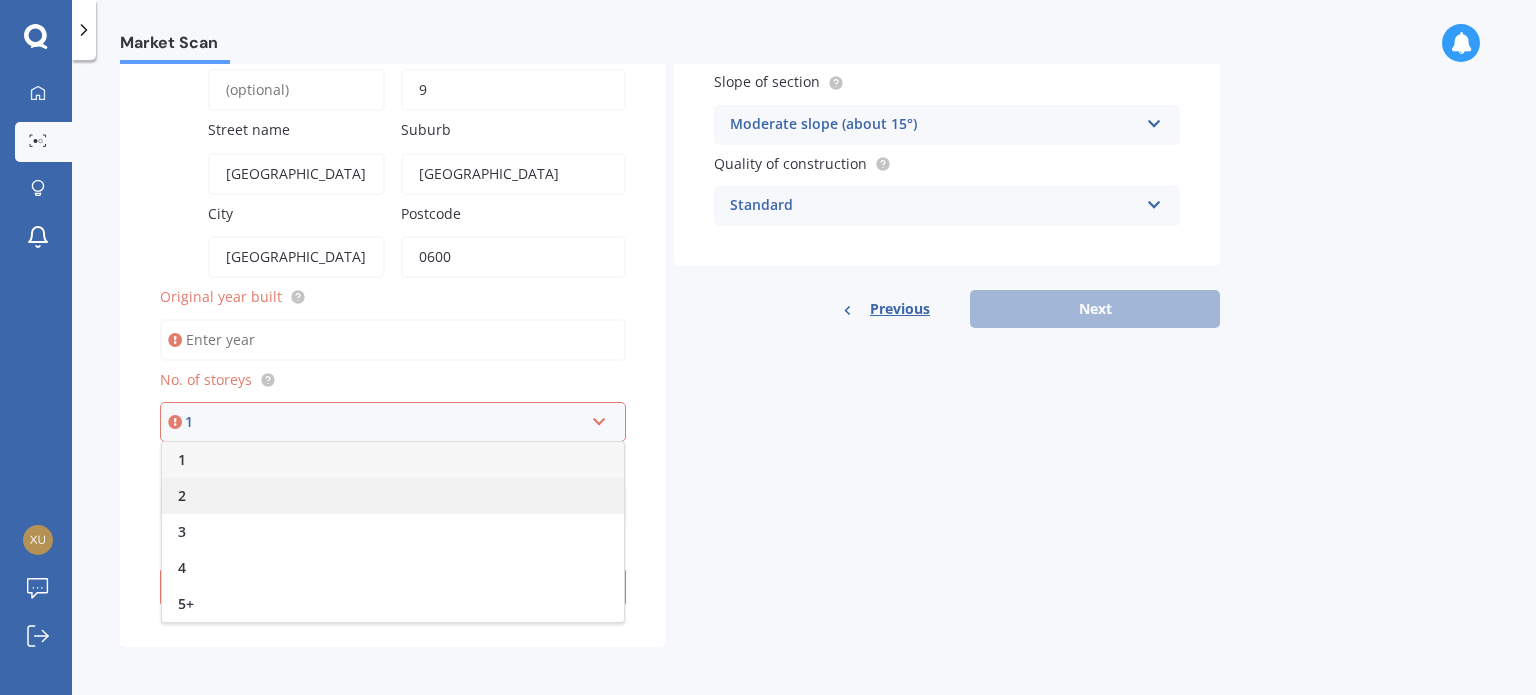 click on "2" at bounding box center [393, 496] 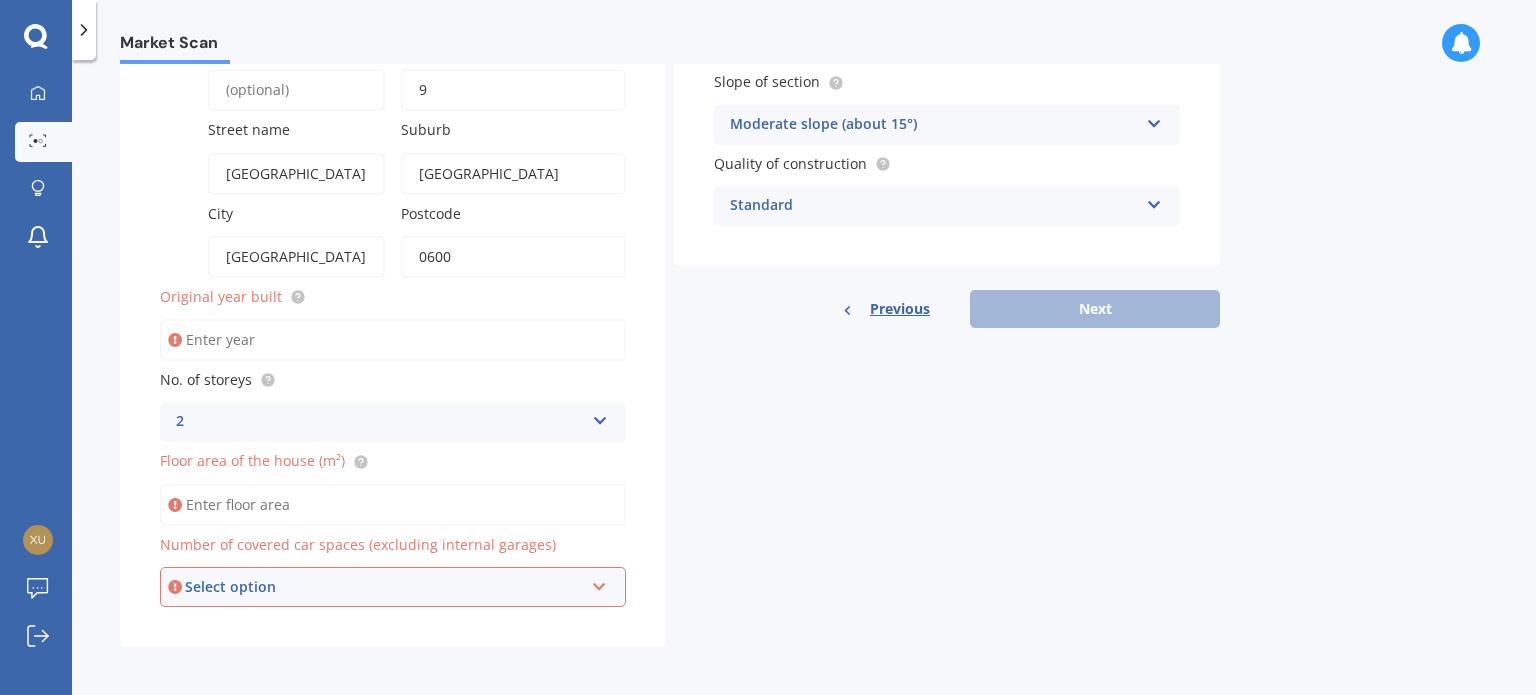 click on "Original year built" at bounding box center (393, 340) 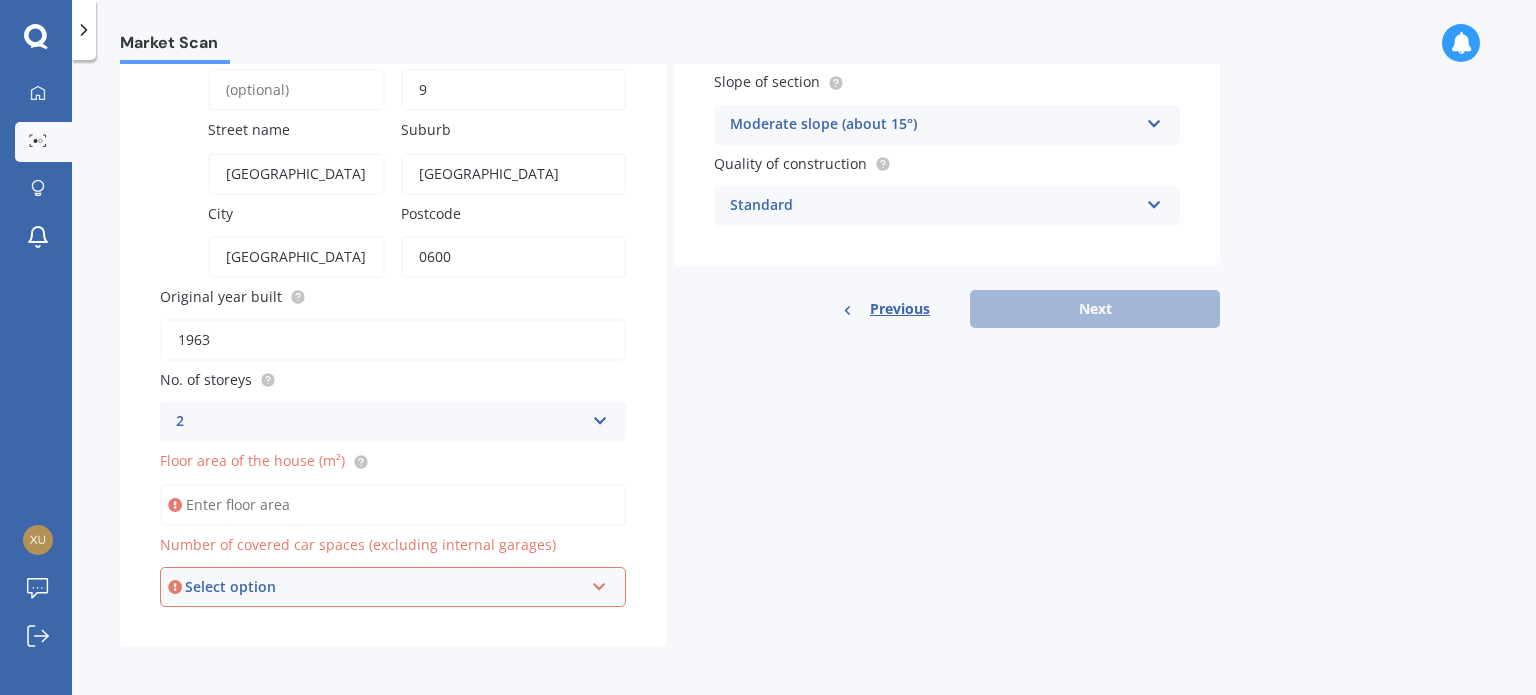 type on "1963" 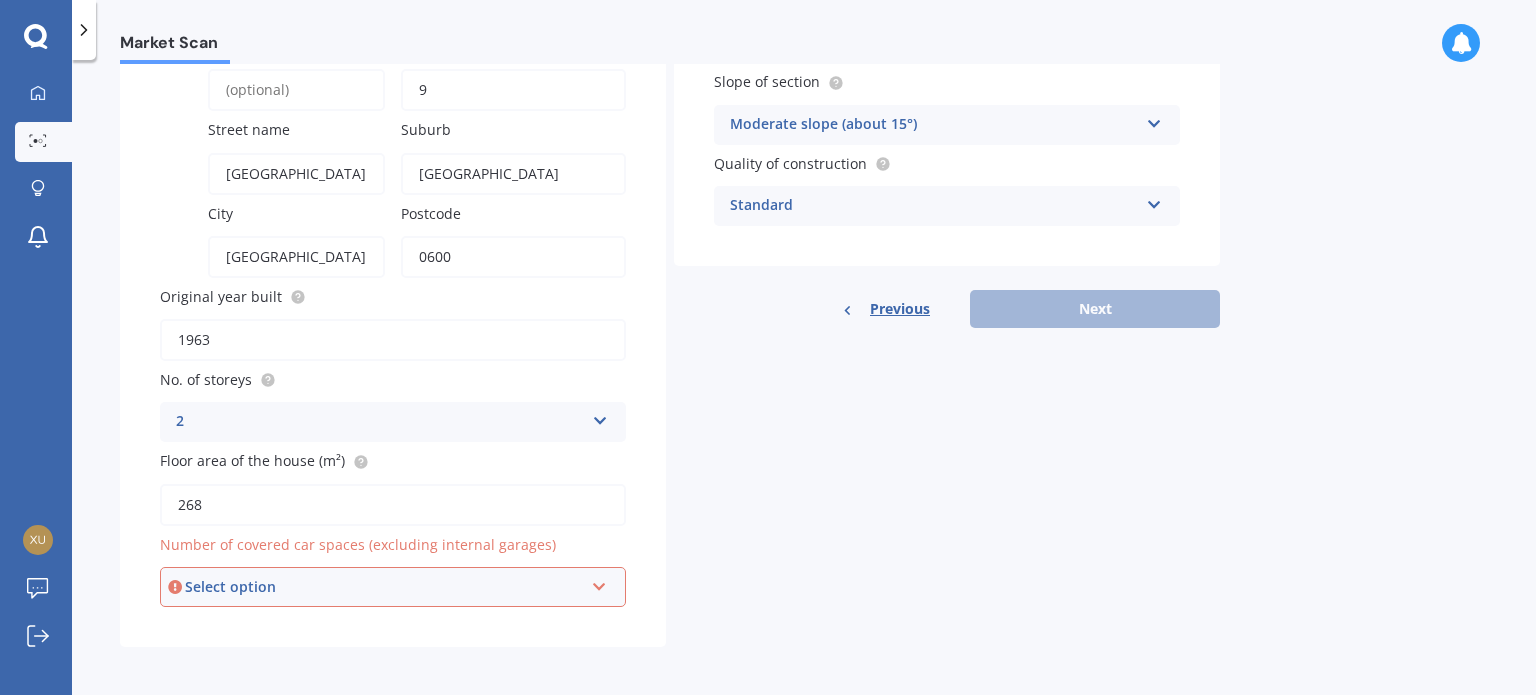 type on "268" 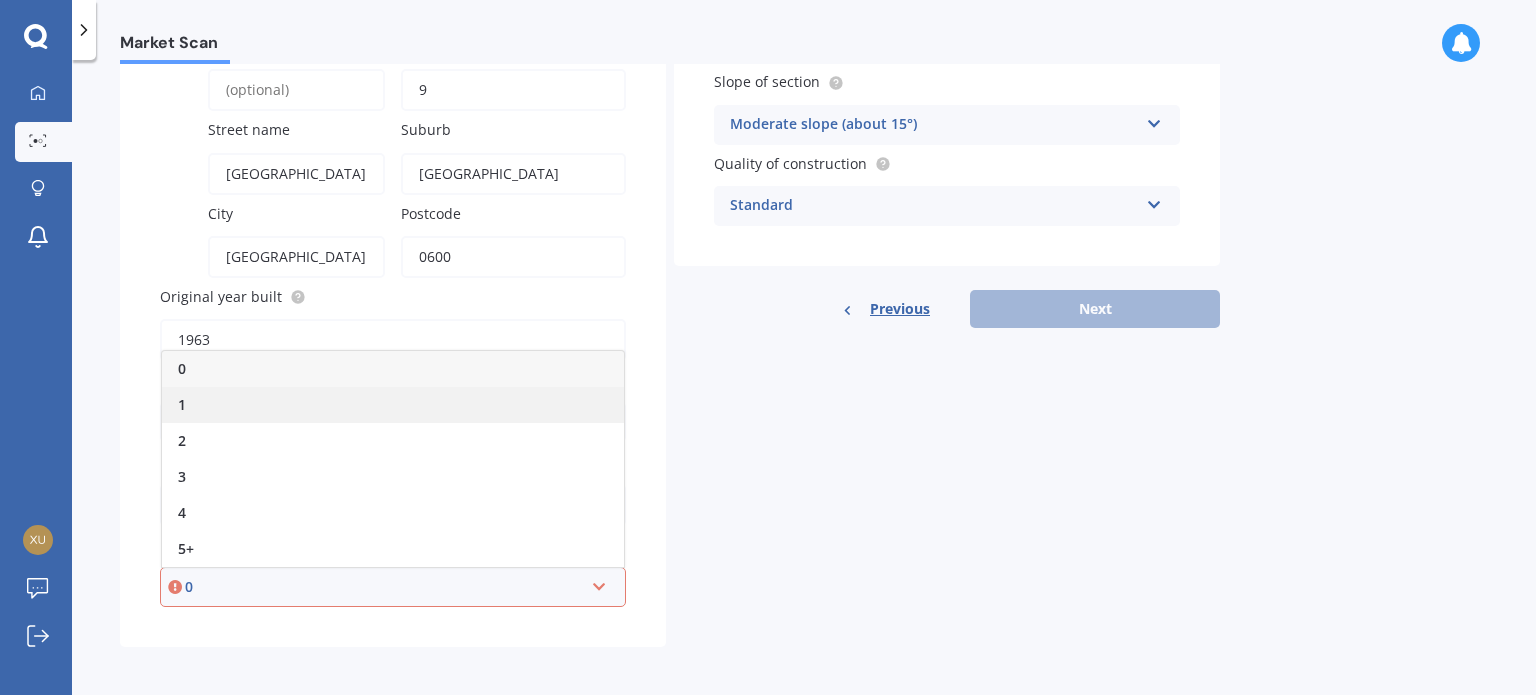 click on "1" at bounding box center [393, 405] 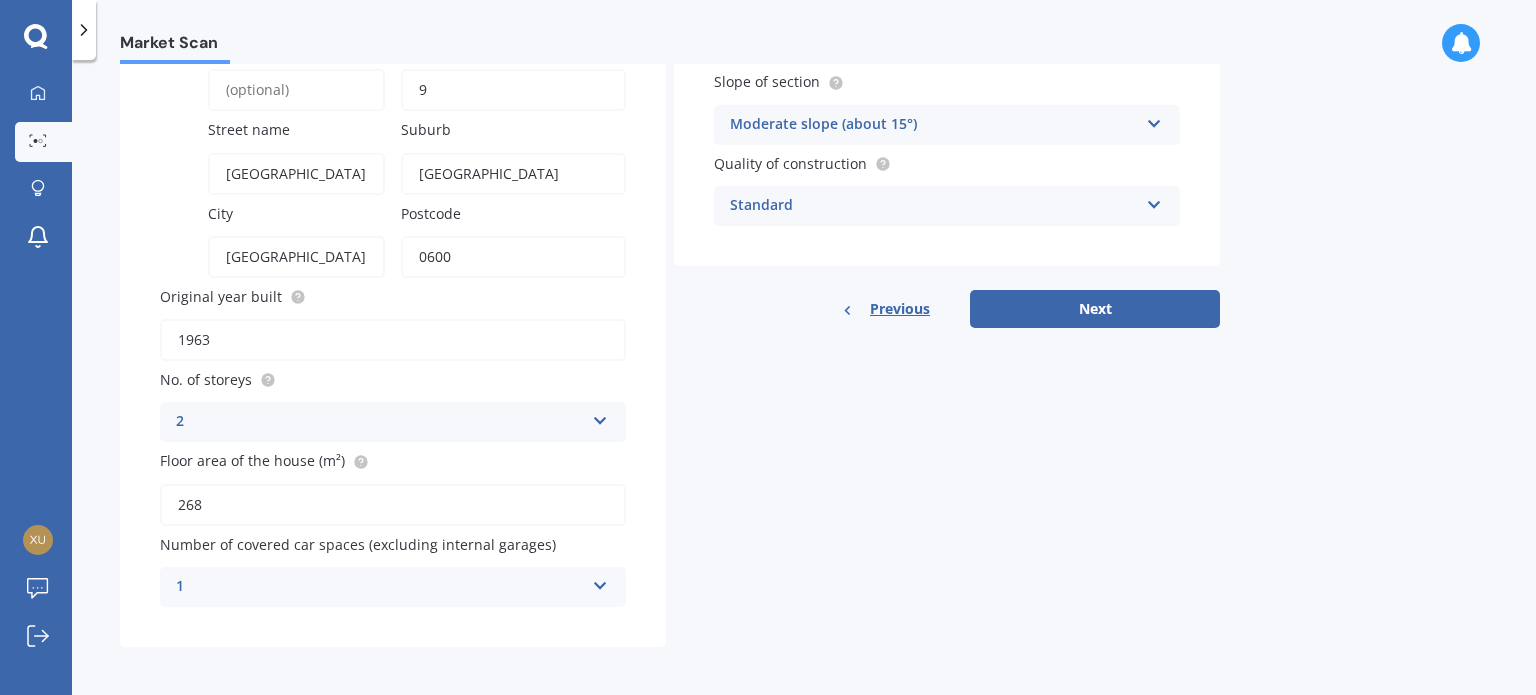 click on "1963" at bounding box center (393, 340) 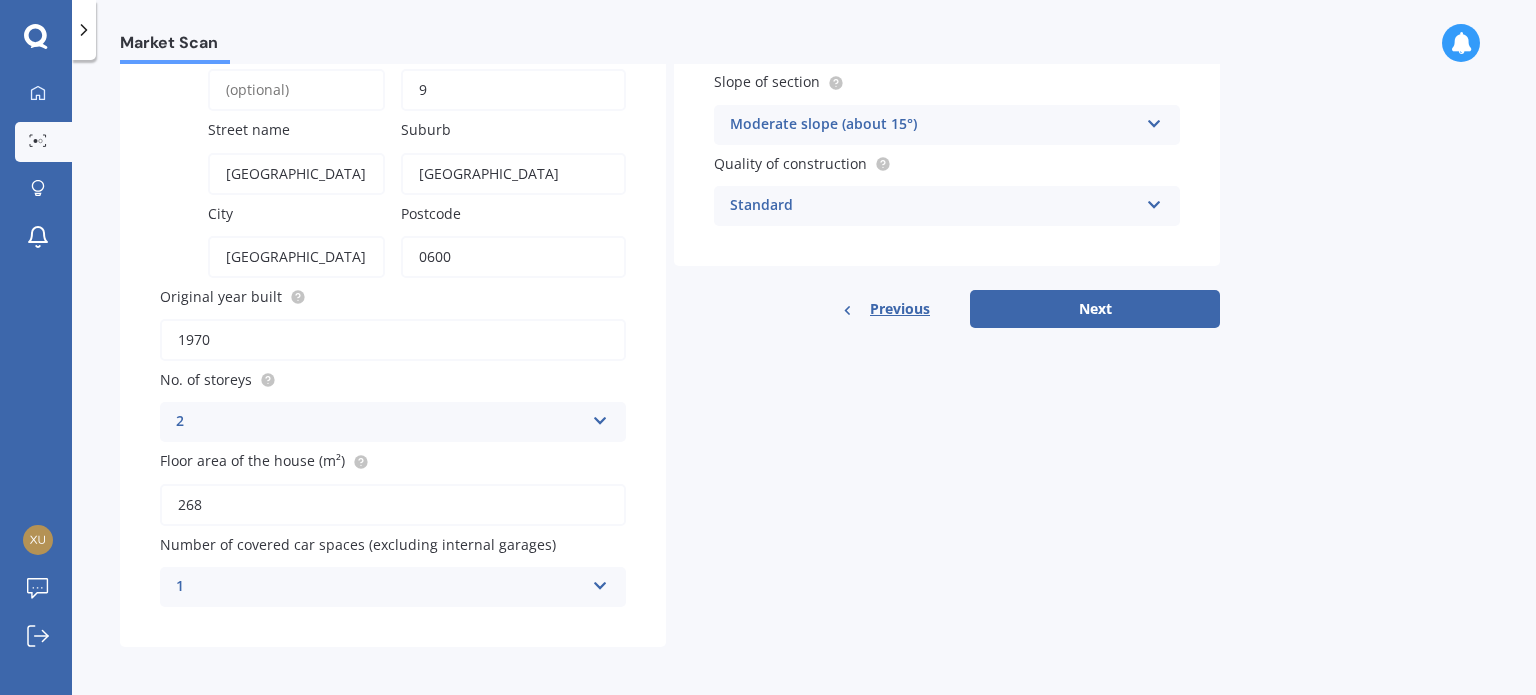 type on "1970" 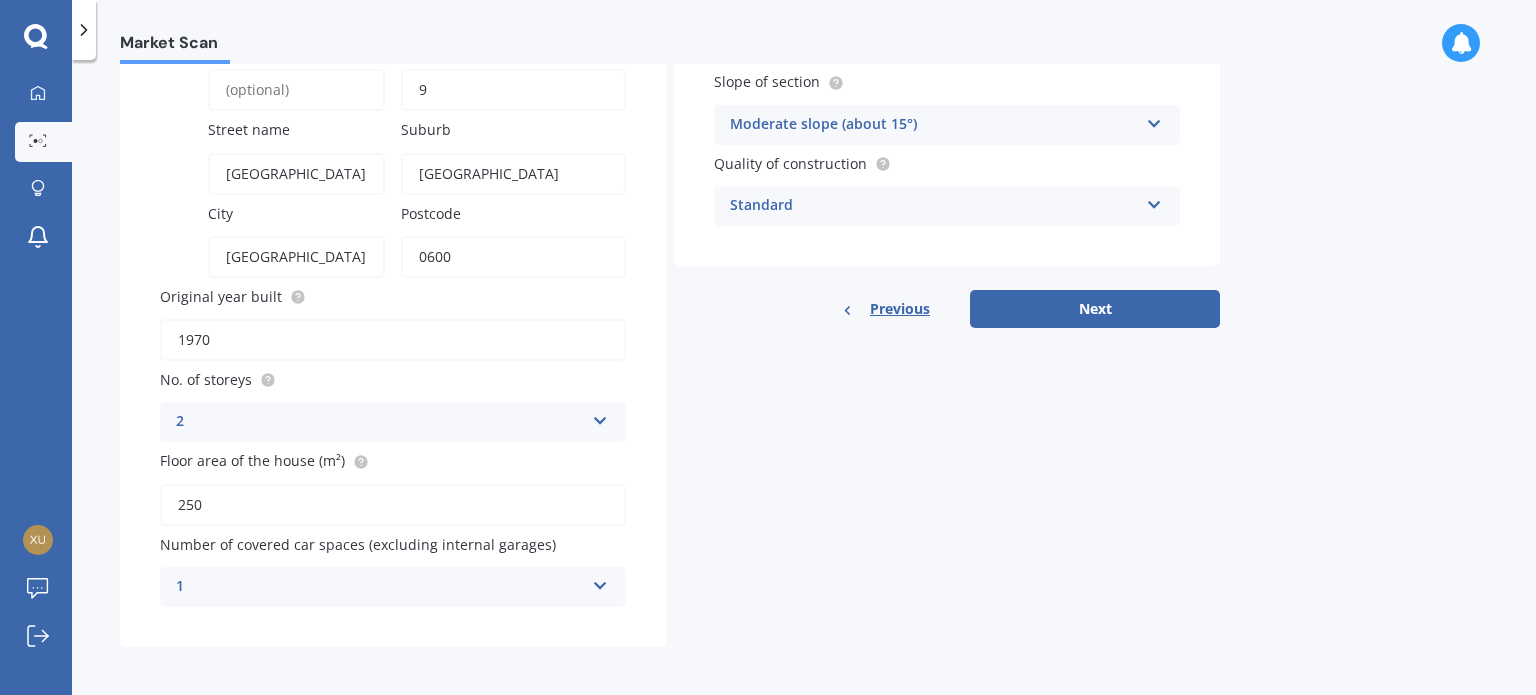 type on "250" 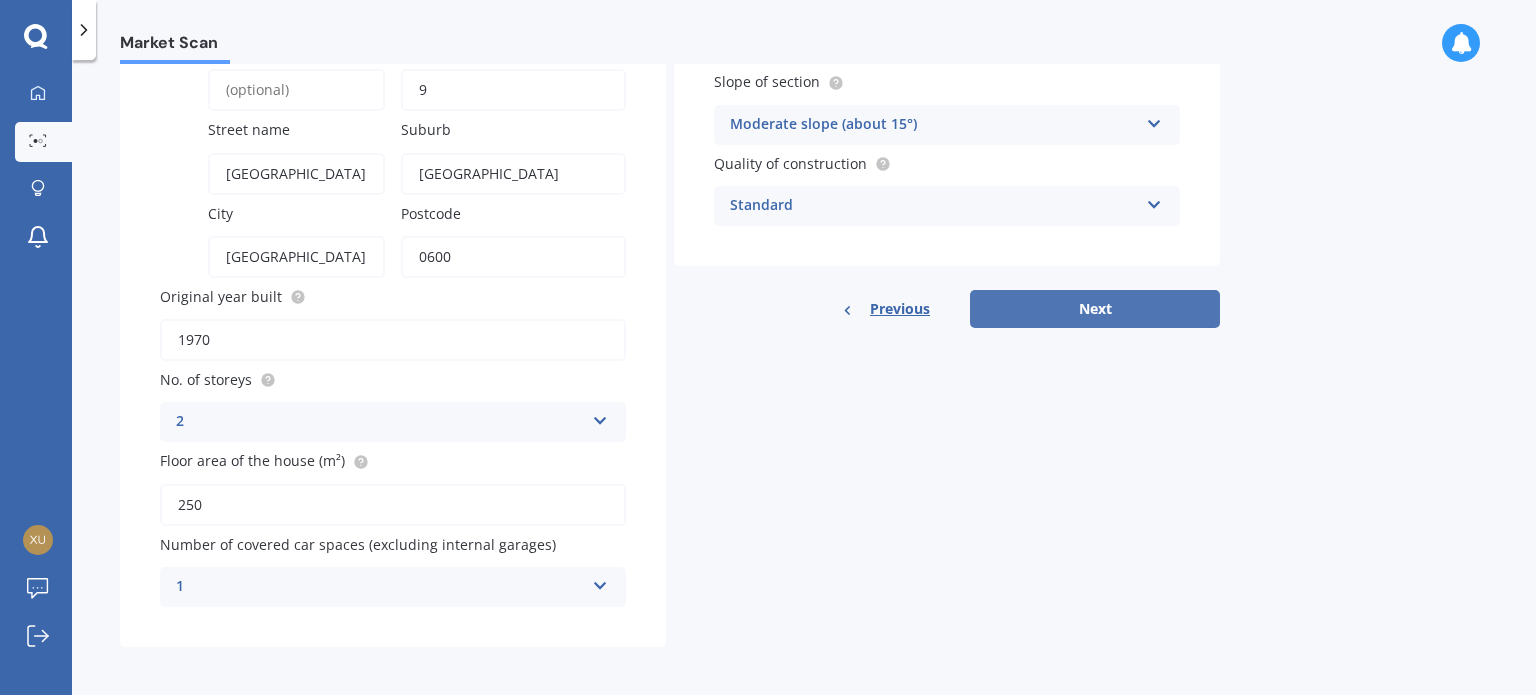 click on "Next" at bounding box center [1095, 309] 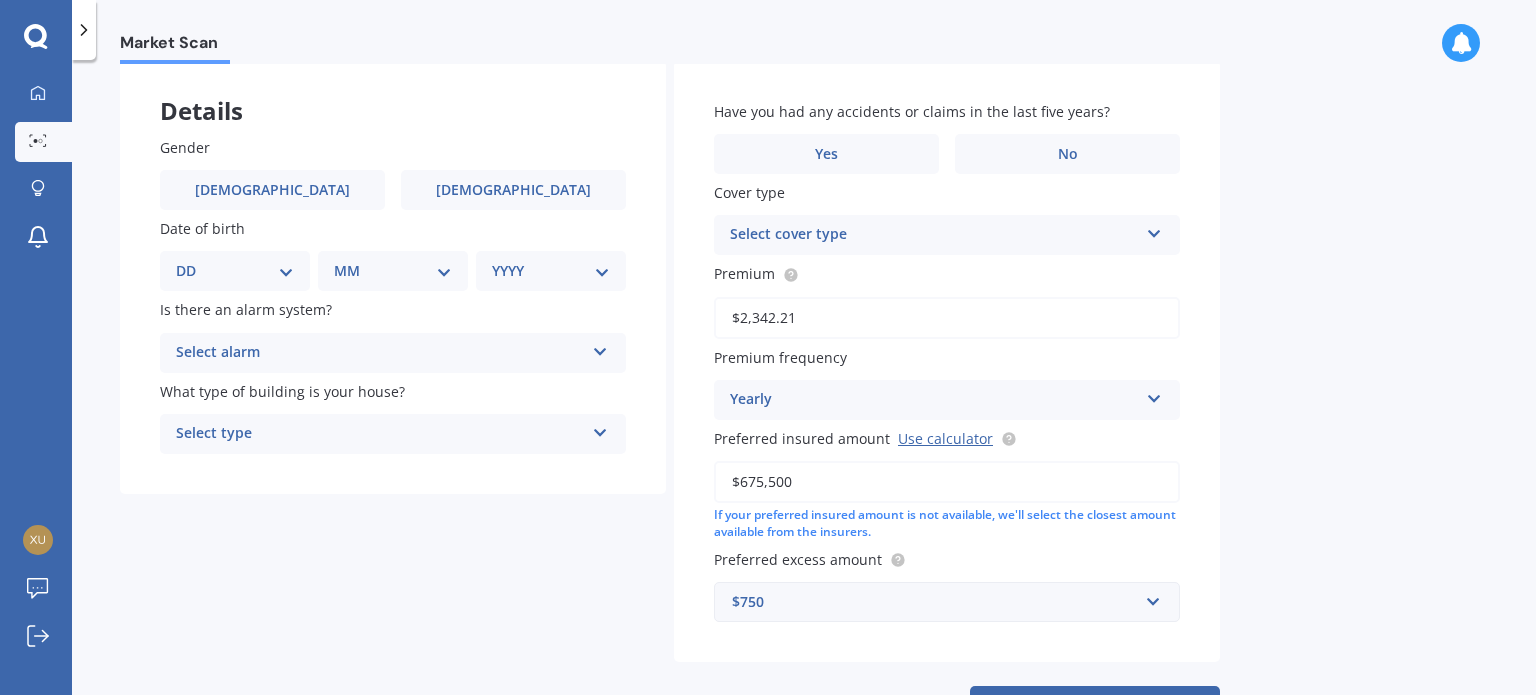 scroll, scrollTop: 0, scrollLeft: 0, axis: both 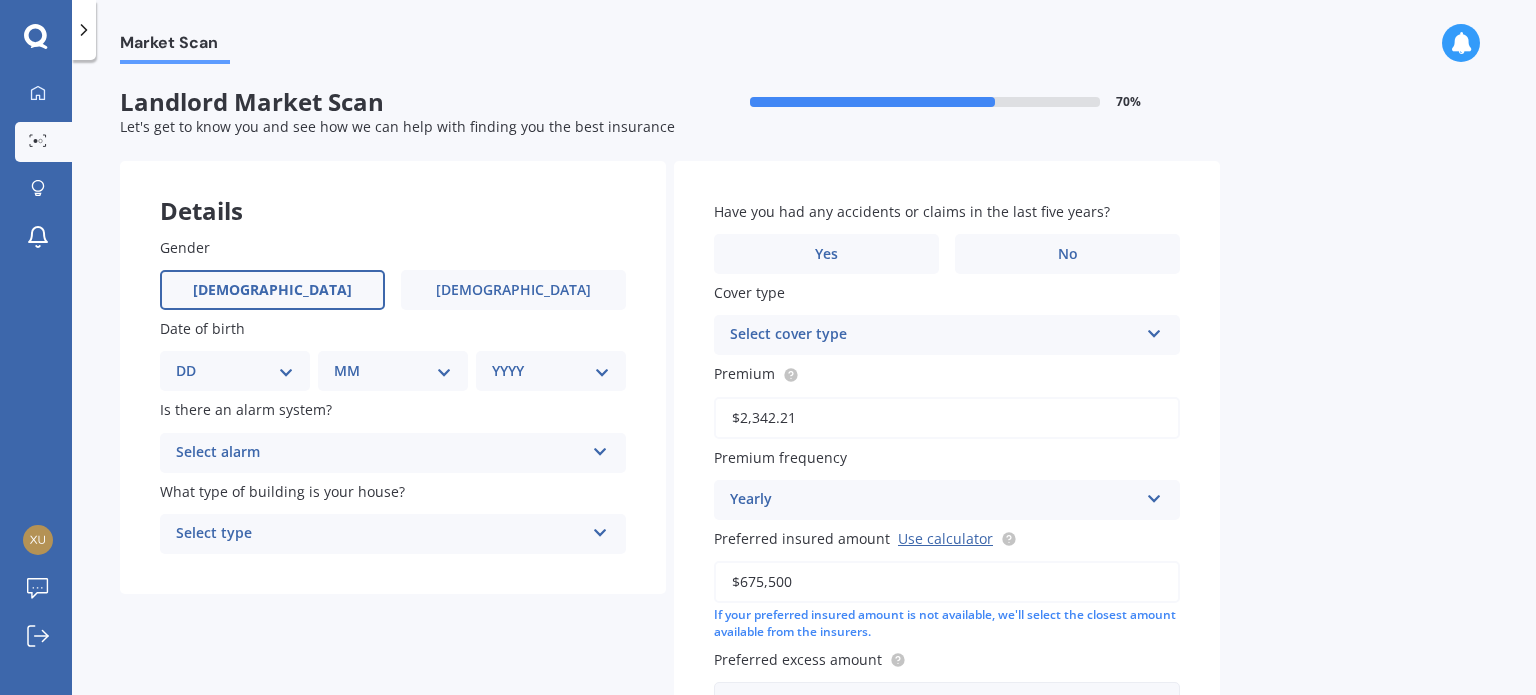 click on "[DEMOGRAPHIC_DATA]" at bounding box center [272, 290] 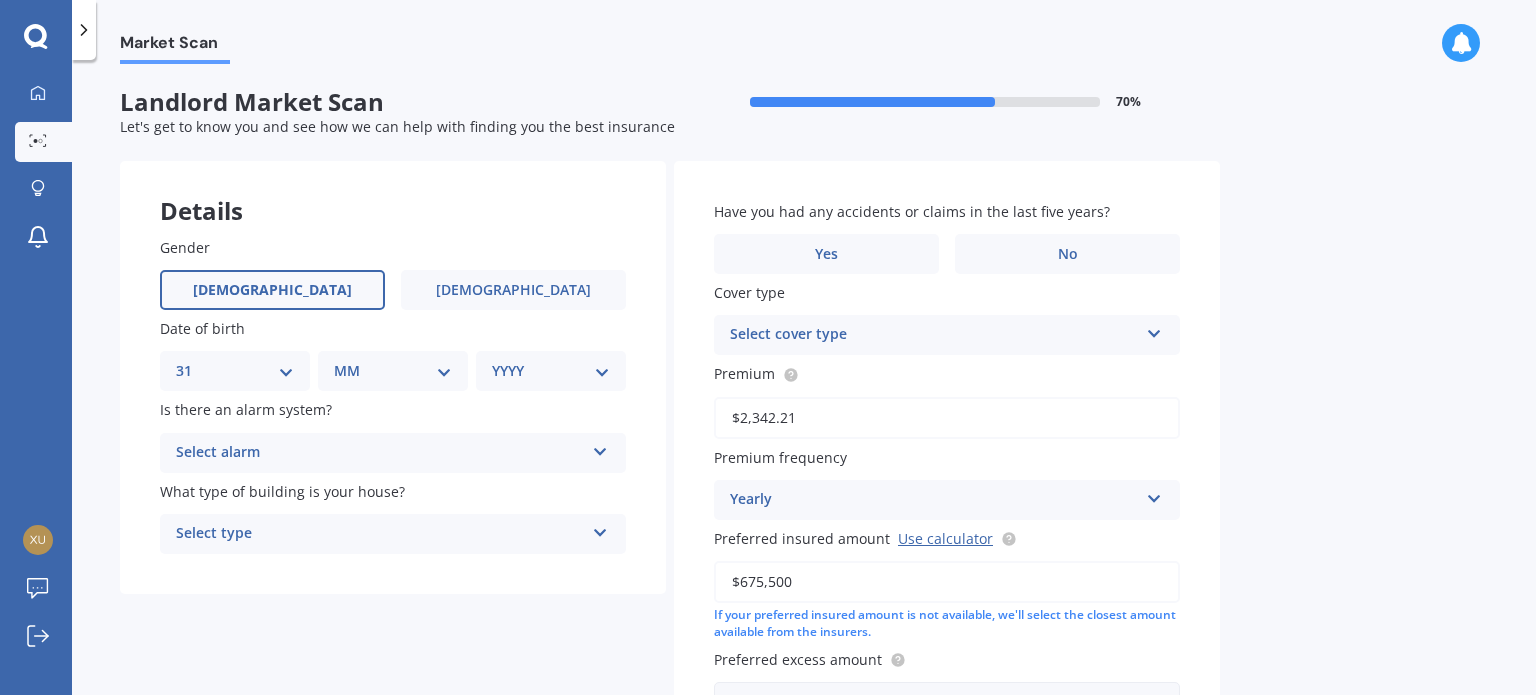 click on "DD 01 02 03 04 05 06 07 08 09 10 11 12 13 14 15 16 17 18 19 20 21 22 23 24 25 26 27 28 29 30 31" at bounding box center [235, 371] 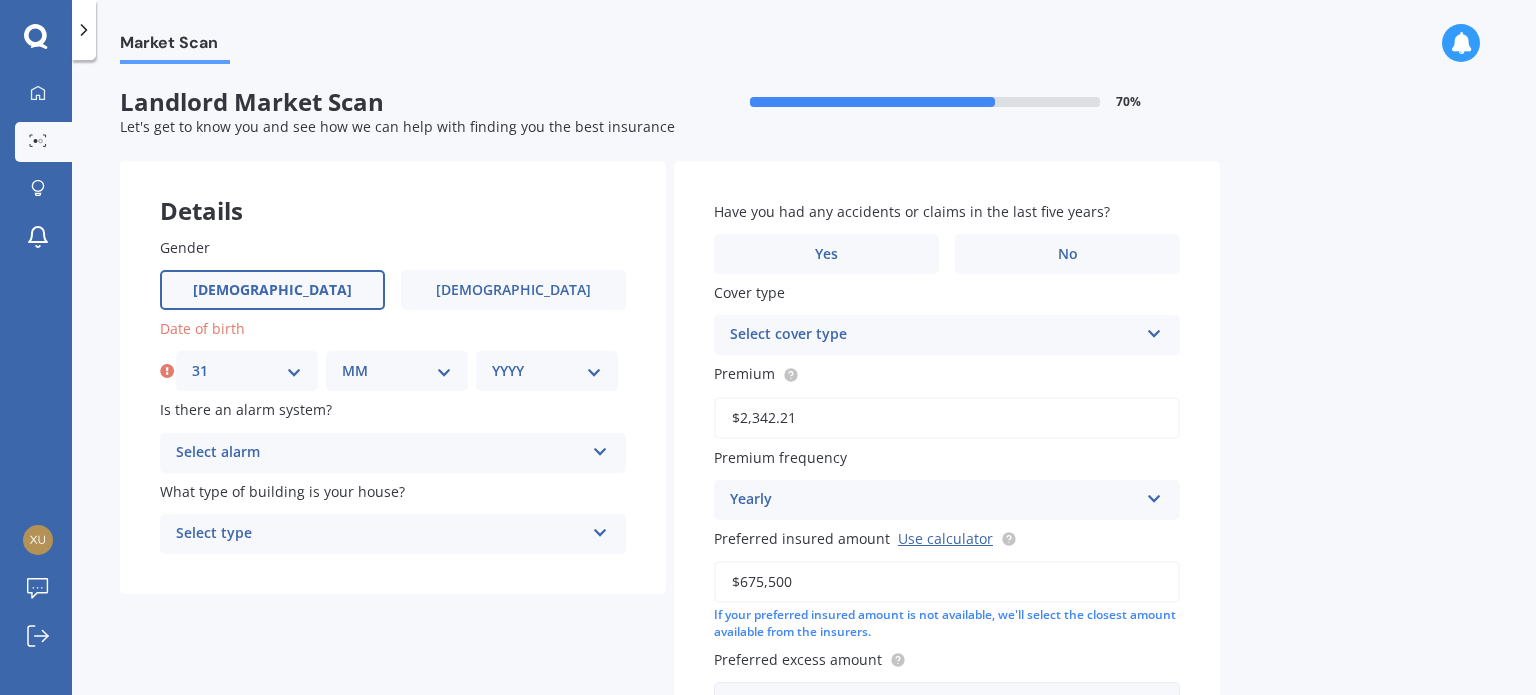 click on "MM 01 02 03 04 05 06 07 08 09 10 11 12" at bounding box center [397, 371] 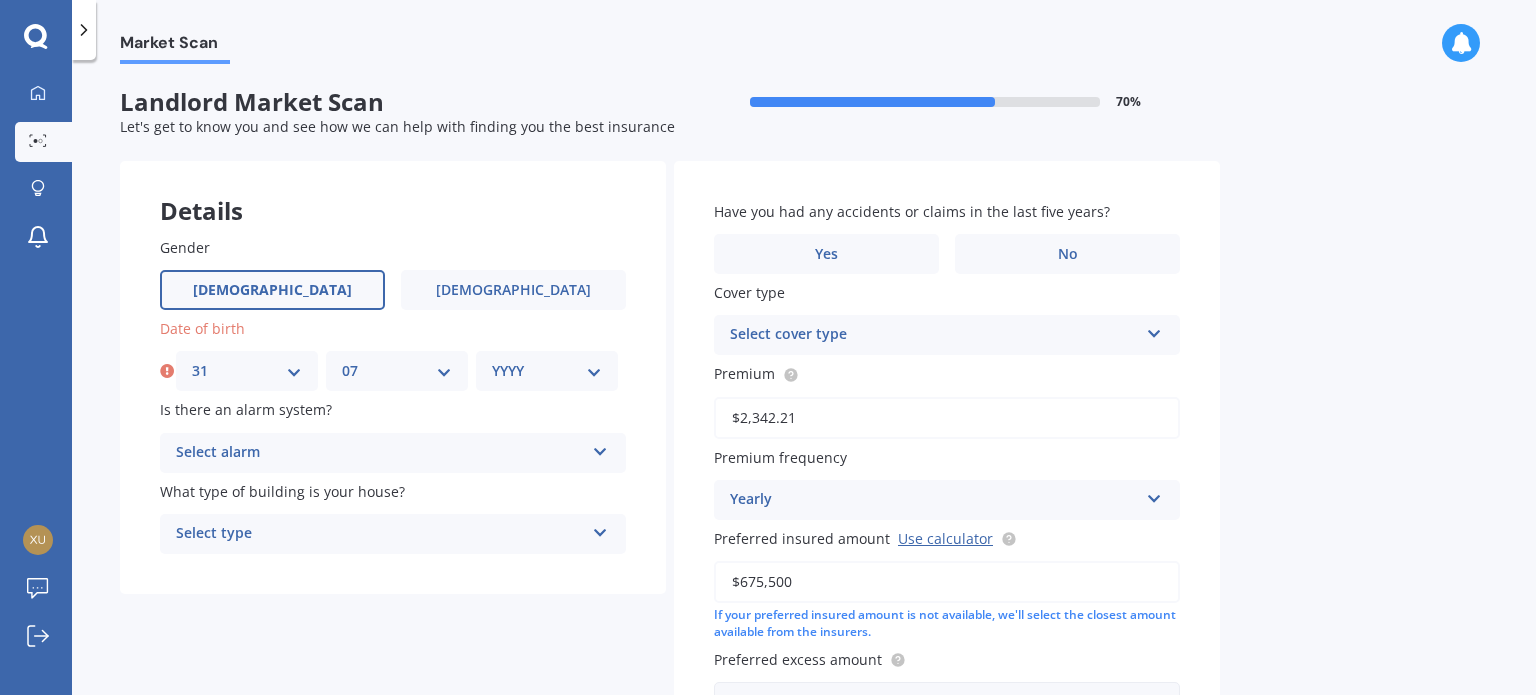 click on "MM 01 02 03 04 05 06 07 08 09 10 11 12" at bounding box center (397, 371) 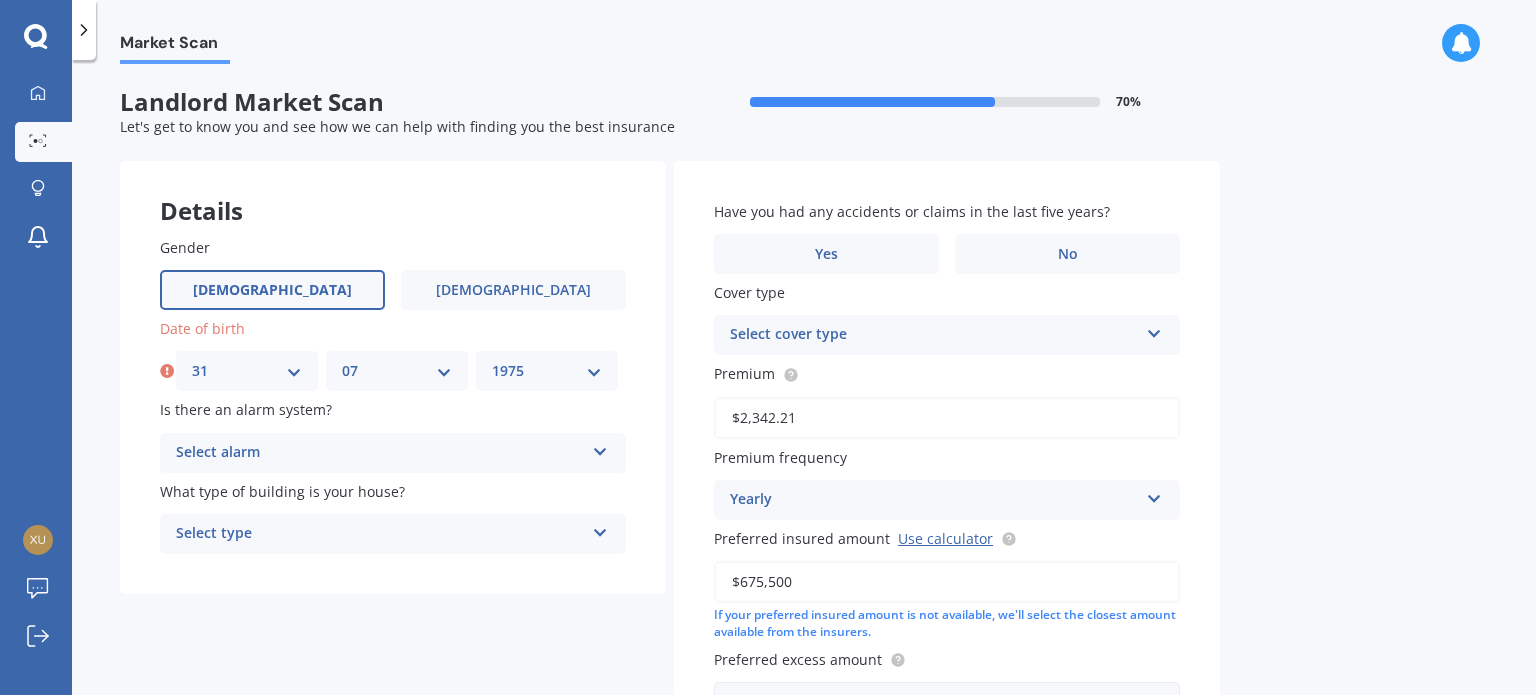 click on "YYYY 2009 2008 2007 2006 2005 2004 2003 2002 2001 2000 1999 1998 1997 1996 1995 1994 1993 1992 1991 1990 1989 1988 1987 1986 1985 1984 1983 1982 1981 1980 1979 1978 1977 1976 1975 1974 1973 1972 1971 1970 1969 1968 1967 1966 1965 1964 1963 1962 1961 1960 1959 1958 1957 1956 1955 1954 1953 1952 1951 1950 1949 1948 1947 1946 1945 1944 1943 1942 1941 1940 1939 1938 1937 1936 1935 1934 1933 1932 1931 1930 1929 1928 1927 1926 1925 1924 1923 1922 1921 1920 1919 1918 1917 1916 1915 1914 1913 1912 1911 1910" at bounding box center (547, 371) 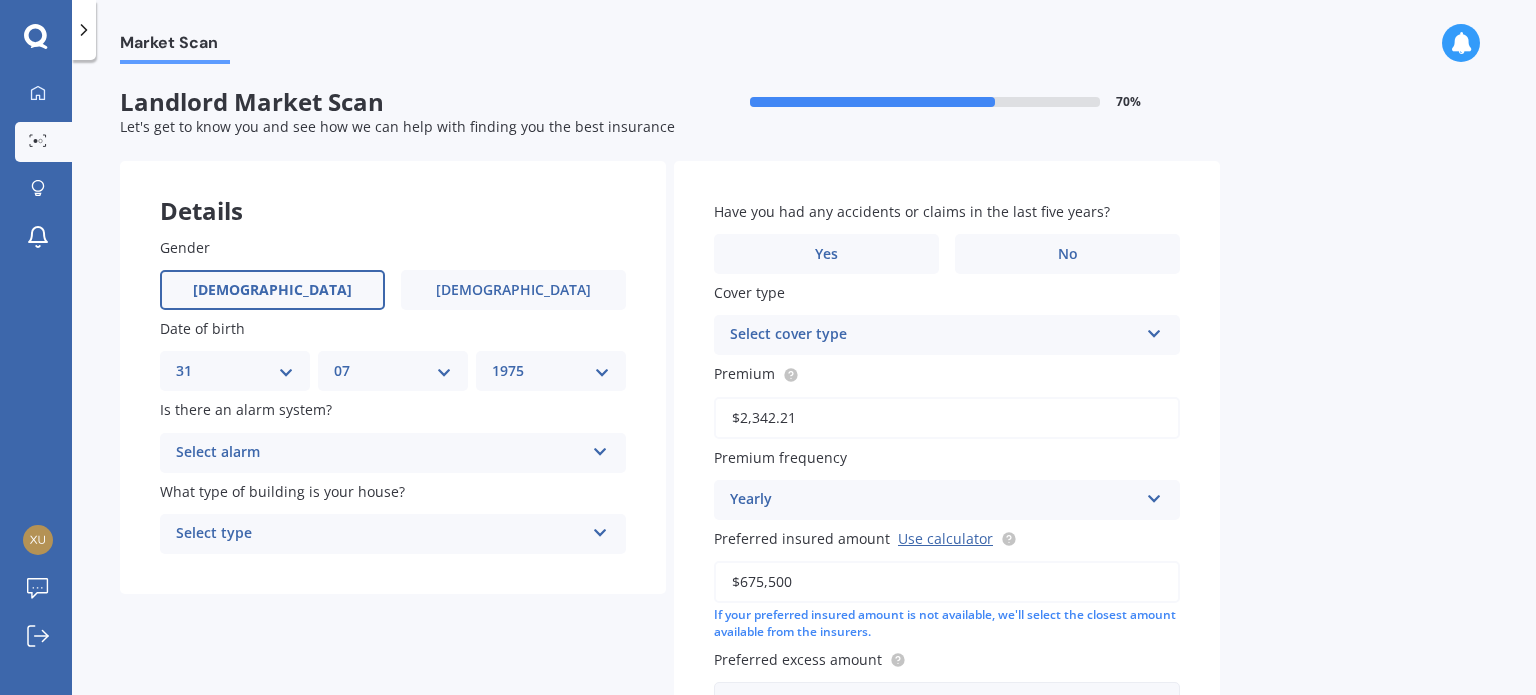 click on "Select alarm" at bounding box center [380, 453] 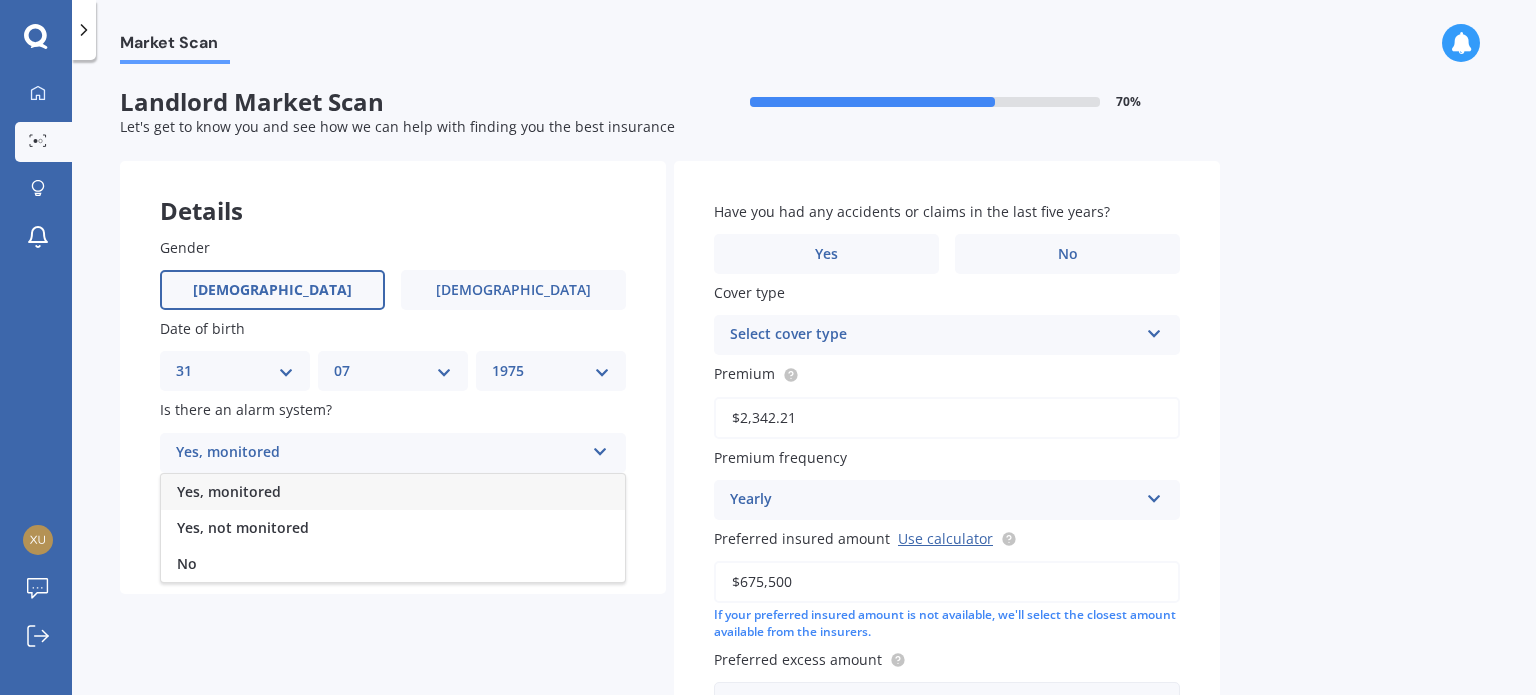 click on "Yes, not monitored" at bounding box center (393, 528) 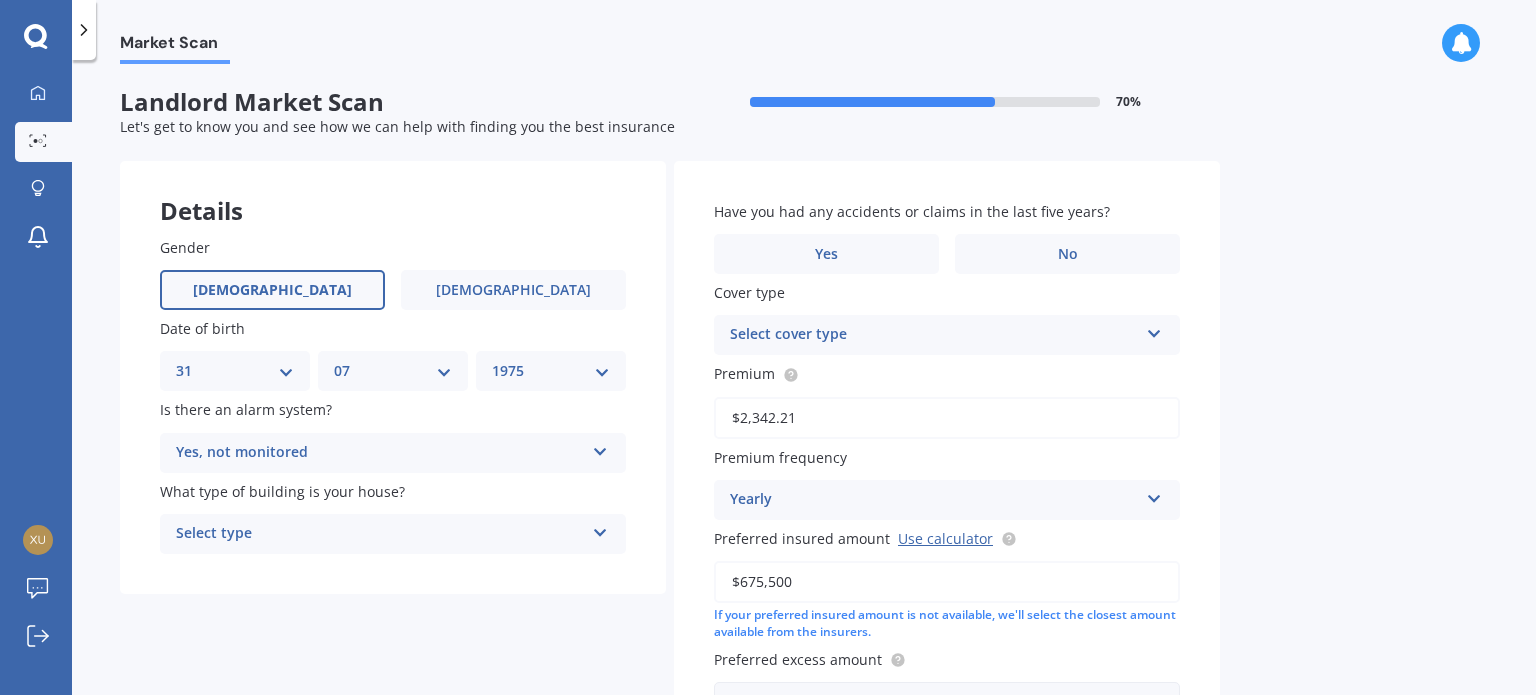 click on "Select type" at bounding box center [380, 534] 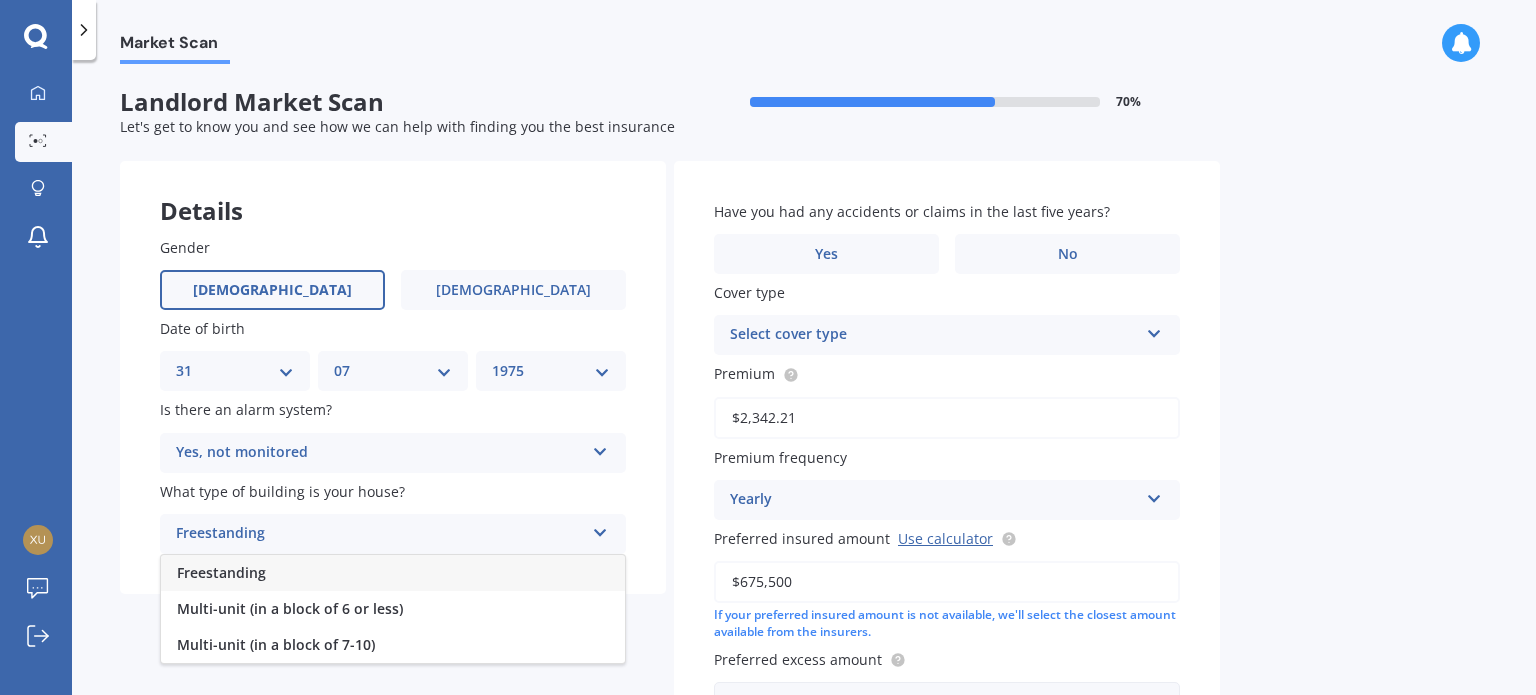 click on "Freestanding" at bounding box center (393, 573) 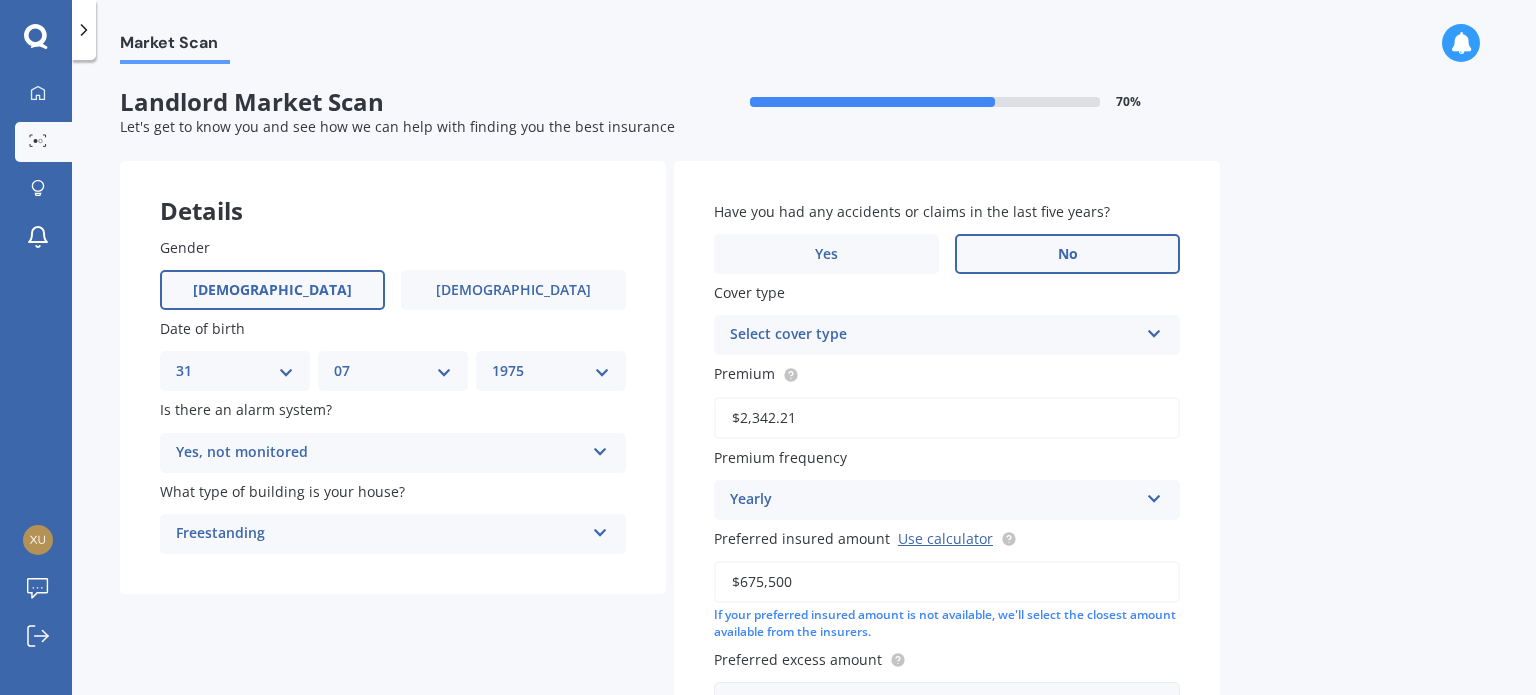 click on "No" at bounding box center (1067, 254) 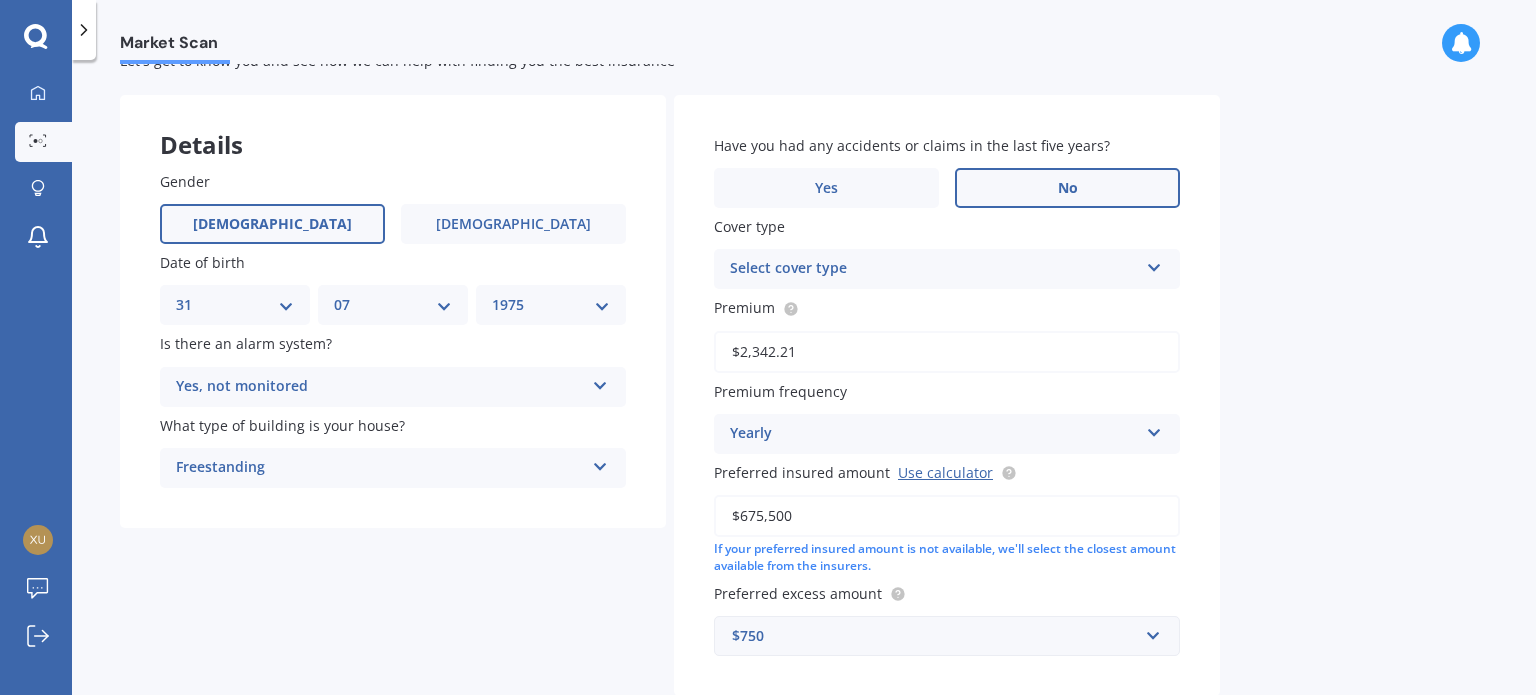 scroll, scrollTop: 100, scrollLeft: 0, axis: vertical 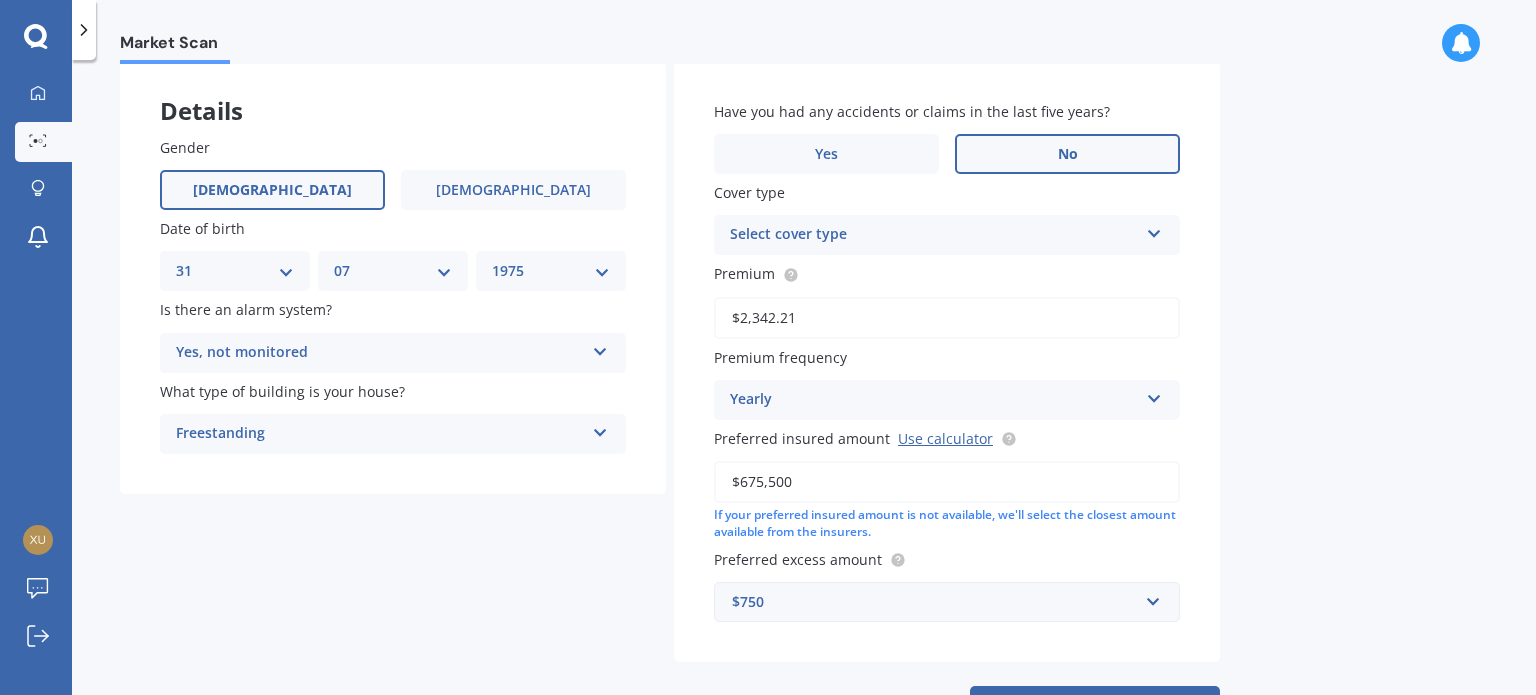 click on "Select cover type" at bounding box center [934, 235] 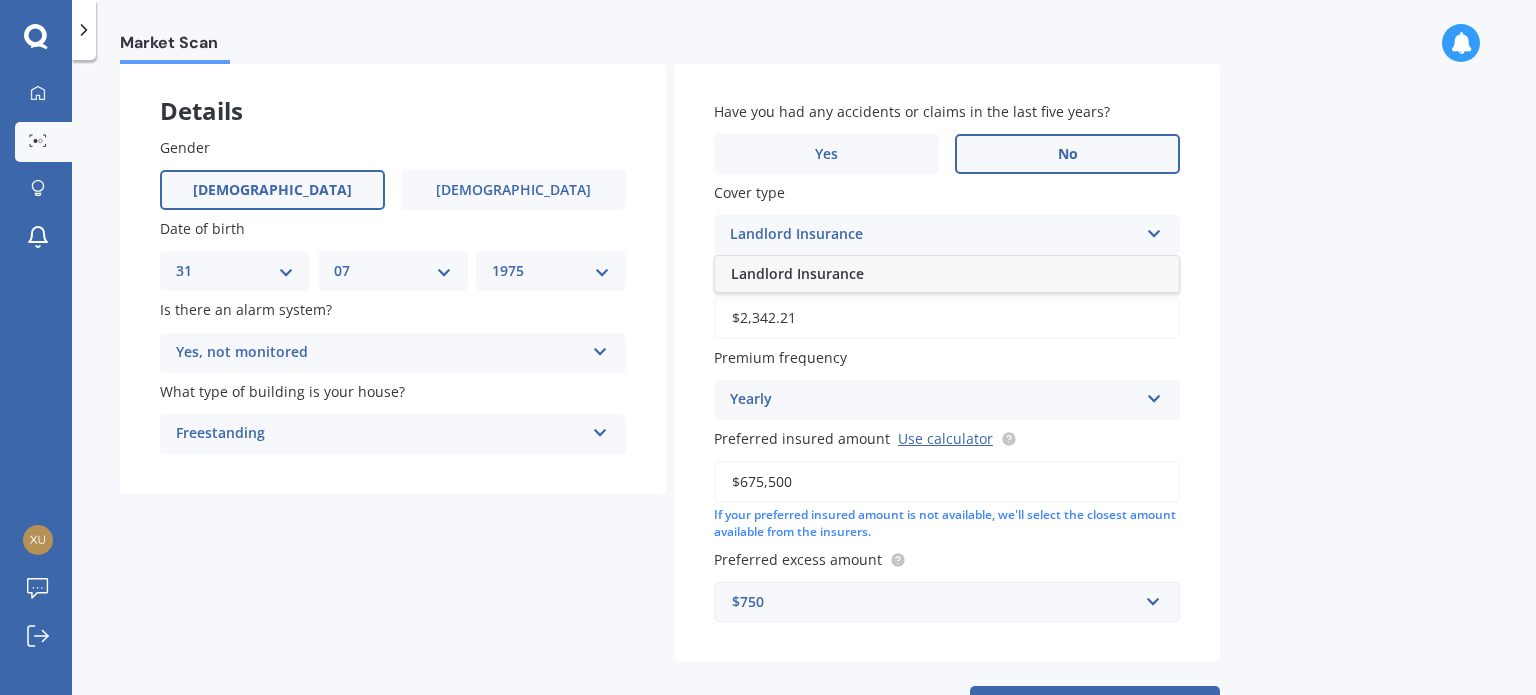 click on "Market Scan Landlord Market Scan 70 % Let's get to know you and see how we can help with finding you the best insurance Details Gender [DEMOGRAPHIC_DATA] [DEMOGRAPHIC_DATA] Date of birth DD 01 02 03 04 05 06 07 08 09 10 11 12 13 14 15 16 17 18 19 20 21 22 23 24 25 26 27 28 29 30 31 MM 01 02 03 04 05 06 07 08 09 10 11 12 YYYY 2009 2008 2007 2006 2005 2004 2003 2002 2001 2000 1999 1998 1997 1996 1995 1994 1993 1992 1991 1990 1989 1988 1987 1986 1985 1984 1983 1982 1981 1980 1979 1978 1977 1976 1975 1974 1973 1972 1971 1970 1969 1968 1967 1966 1965 1964 1963 1962 1961 1960 1959 1958 1957 1956 1955 1954 1953 1952 1951 1950 1949 1948 1947 1946 1945 1944 1943 1942 1941 1940 1939 1938 1937 1936 1935 1934 1933 1932 1931 1930 1929 1928 1927 1926 1925 1924 1923 1922 1921 1920 1919 1918 1917 1916 1915 1914 1913 1912 1911 1910 Is there an alarm system? Yes, not monitored Yes, monitored Yes, not monitored No What type of building is your house? Freestanding Freestanding Multi-unit (in a block of 6 or less) Multi-unit (in a block of 7-10) Yes No" at bounding box center [804, 381] 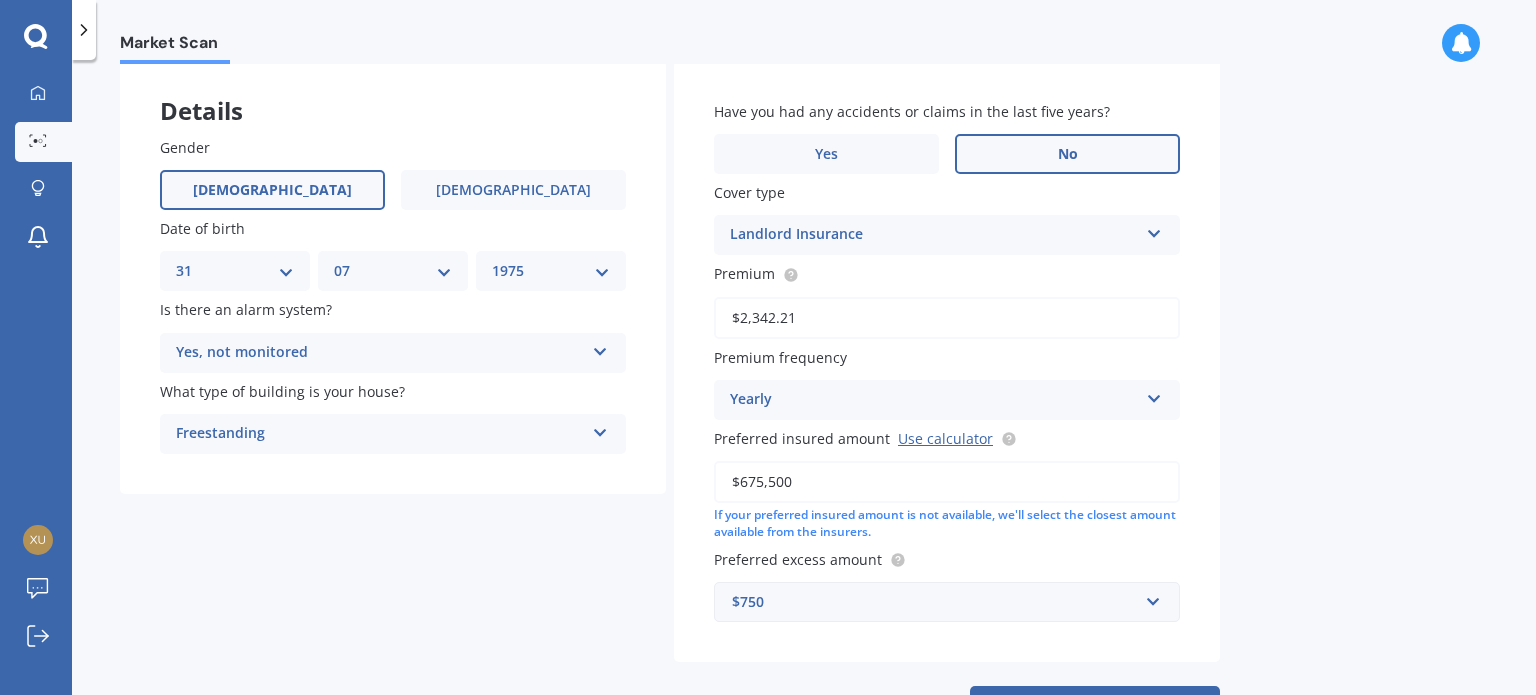 click on "Landlord Insurance Landlord Insurance" at bounding box center [947, 235] 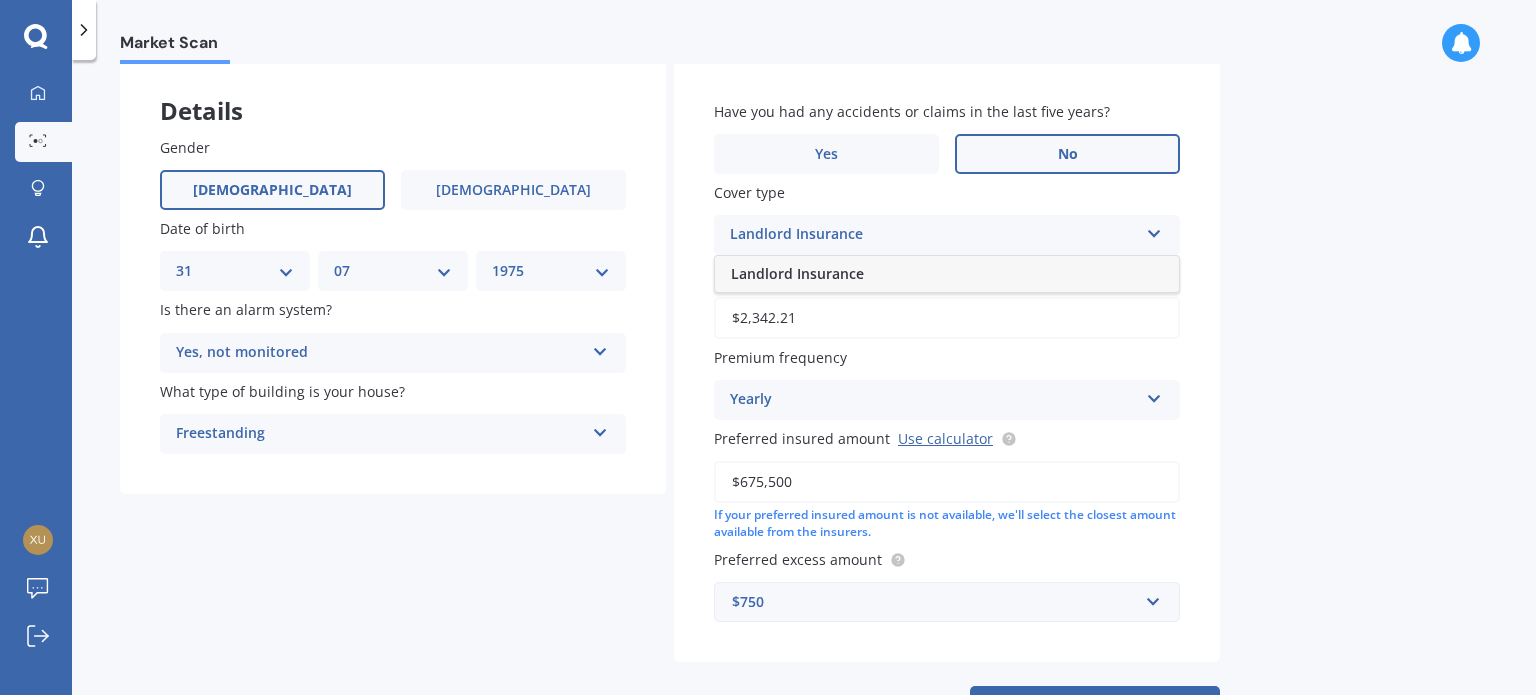 click on "Market Scan Landlord Market Scan 70 % Let's get to know you and see how we can help with finding you the best insurance Details Gender [DEMOGRAPHIC_DATA] [DEMOGRAPHIC_DATA] Date of birth DD 01 02 03 04 05 06 07 08 09 10 11 12 13 14 15 16 17 18 19 20 21 22 23 24 25 26 27 28 29 30 31 MM 01 02 03 04 05 06 07 08 09 10 11 12 YYYY 2009 2008 2007 2006 2005 2004 2003 2002 2001 2000 1999 1998 1997 1996 1995 1994 1993 1992 1991 1990 1989 1988 1987 1986 1985 1984 1983 1982 1981 1980 1979 1978 1977 1976 1975 1974 1973 1972 1971 1970 1969 1968 1967 1966 1965 1964 1963 1962 1961 1960 1959 1958 1957 1956 1955 1954 1953 1952 1951 1950 1949 1948 1947 1946 1945 1944 1943 1942 1941 1940 1939 1938 1937 1936 1935 1934 1933 1932 1931 1930 1929 1928 1927 1926 1925 1924 1923 1922 1921 1920 1919 1918 1917 1916 1915 1914 1913 1912 1911 1910 Is there an alarm system? Yes, not monitored Yes, monitored Yes, not monitored No What type of building is your house? Freestanding Freestanding Multi-unit (in a block of 6 or less) Multi-unit (in a block of 7-10) Yes No" at bounding box center (804, 381) 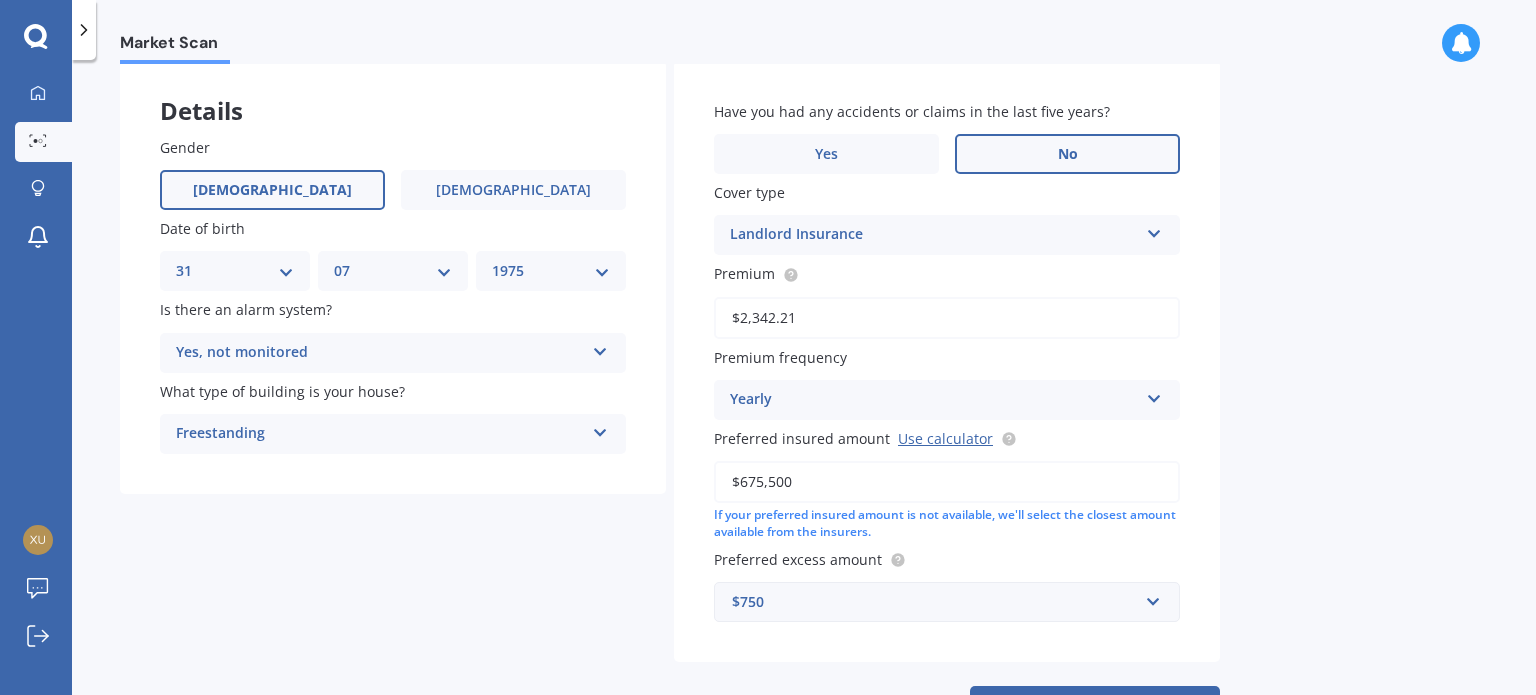 scroll, scrollTop: 180, scrollLeft: 0, axis: vertical 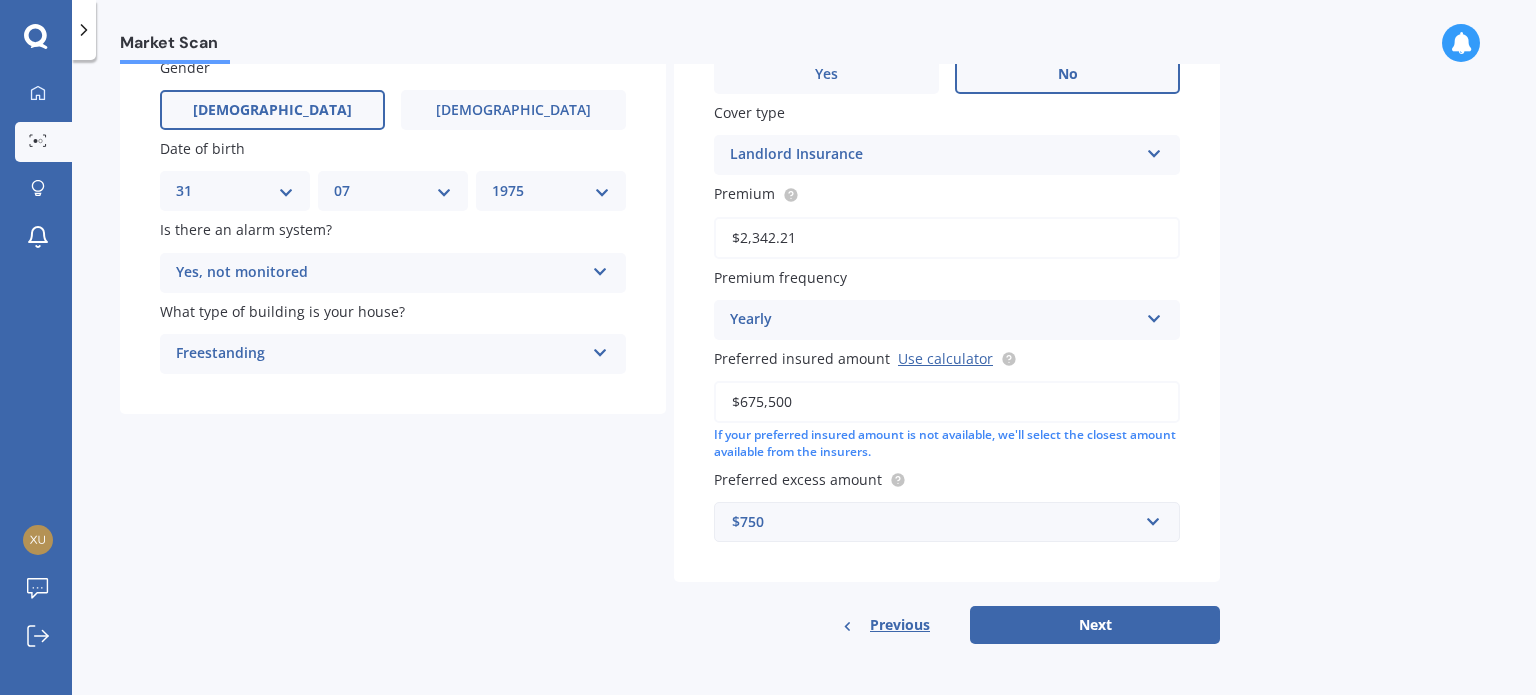 drag, startPoint x: 934, startPoint y: 241, endPoint x: 883, endPoint y: 244, distance: 51.088158 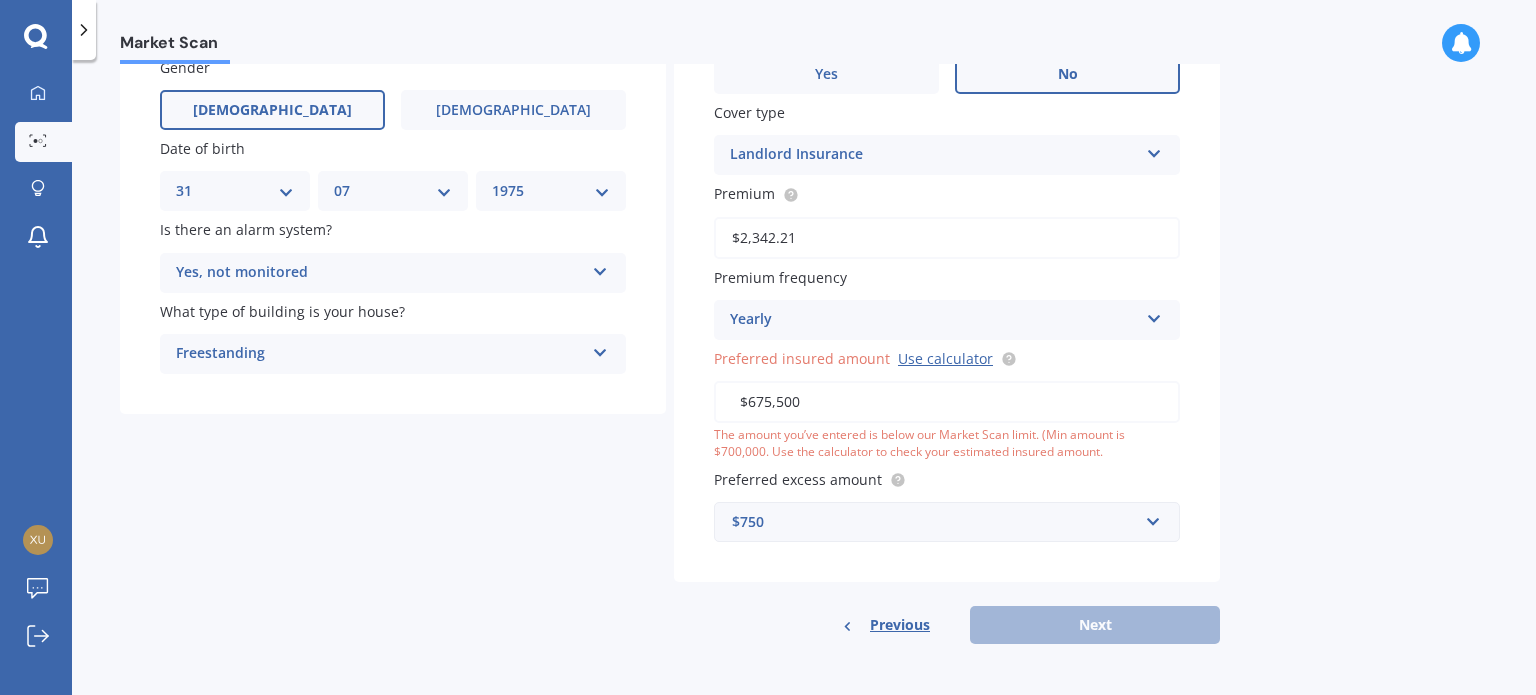 drag, startPoint x: 840, startPoint y: 399, endPoint x: 822, endPoint y: 400, distance: 18.027756 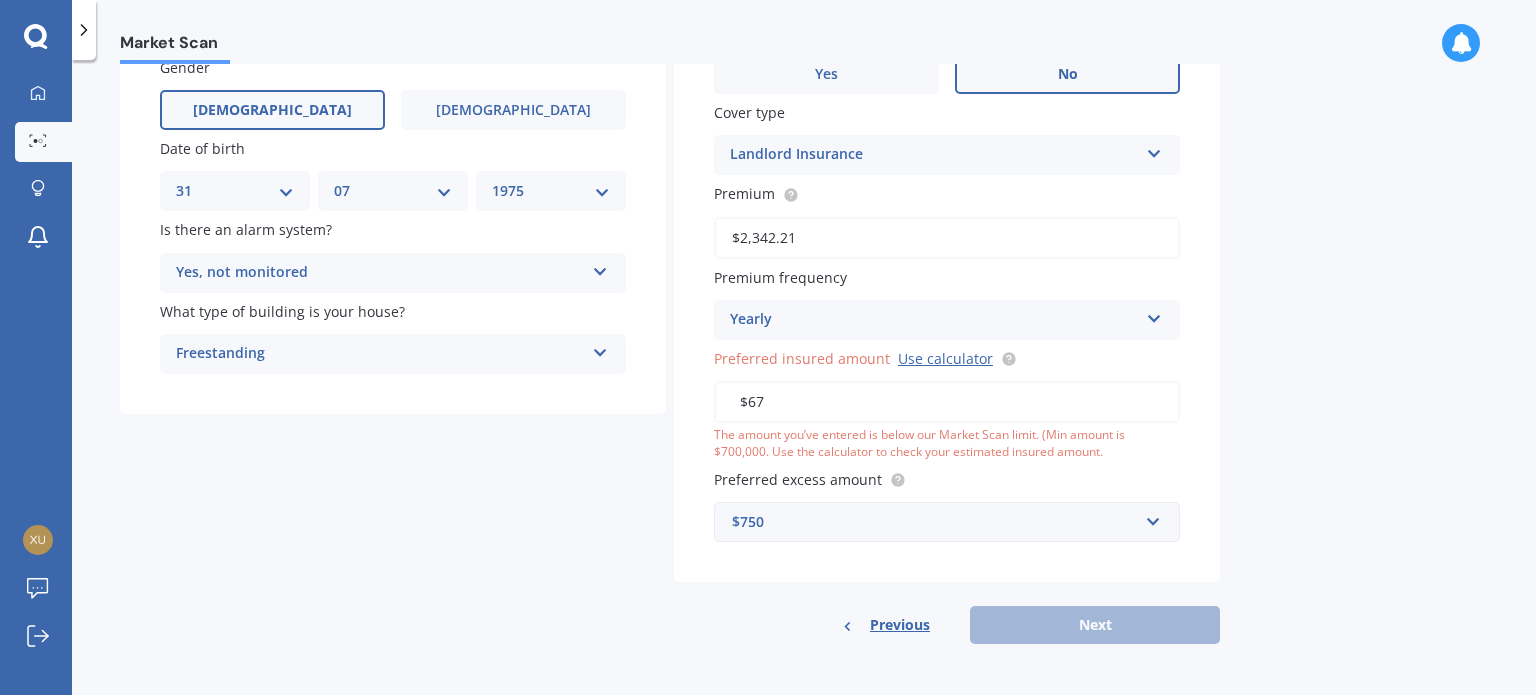 type on "$6" 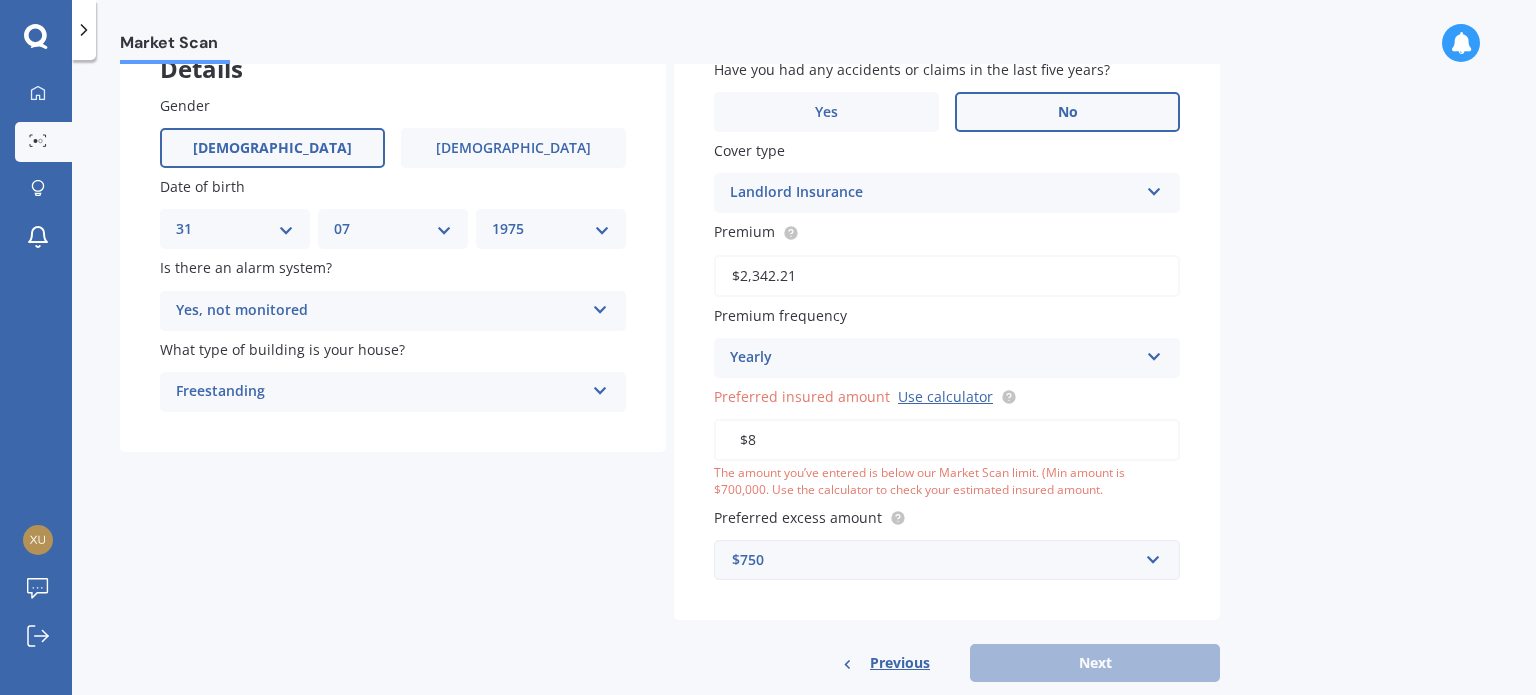 scroll, scrollTop: 180, scrollLeft: 0, axis: vertical 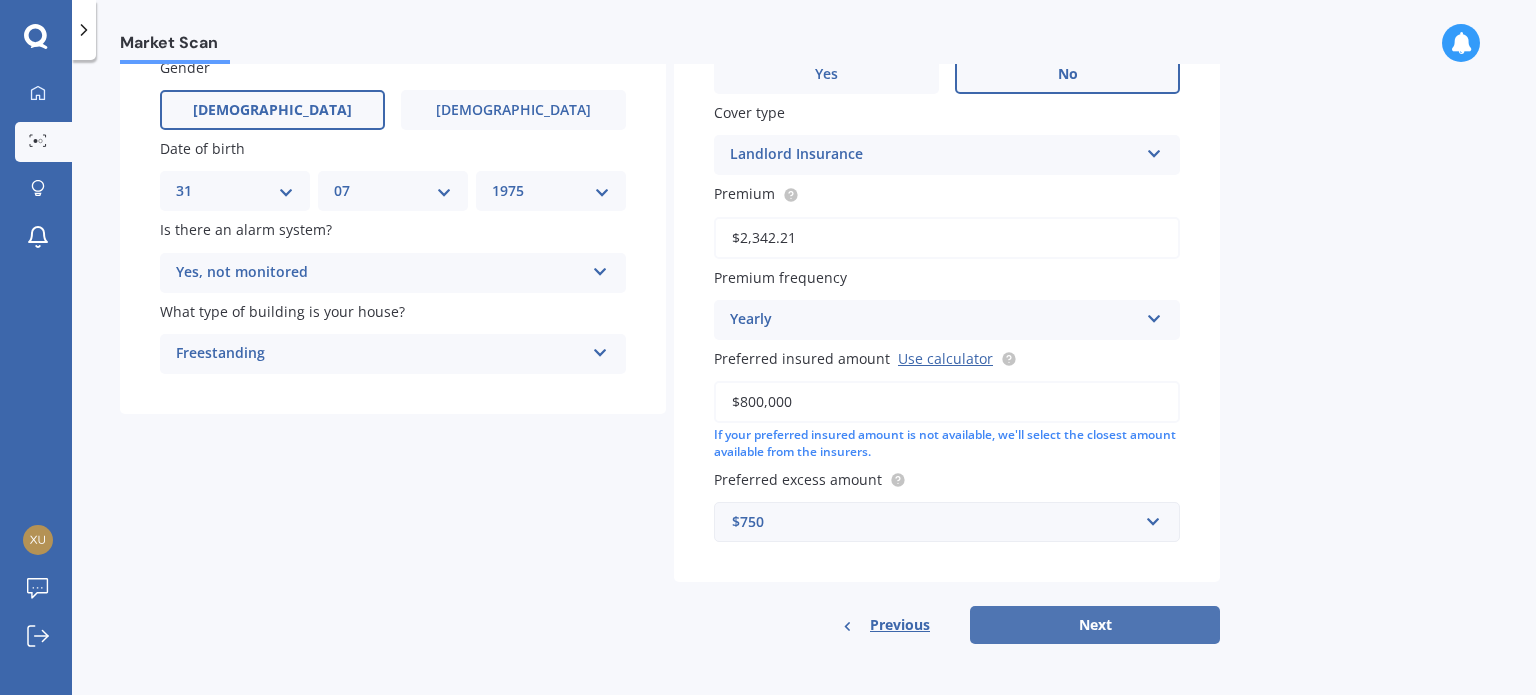 type on "$800,000" 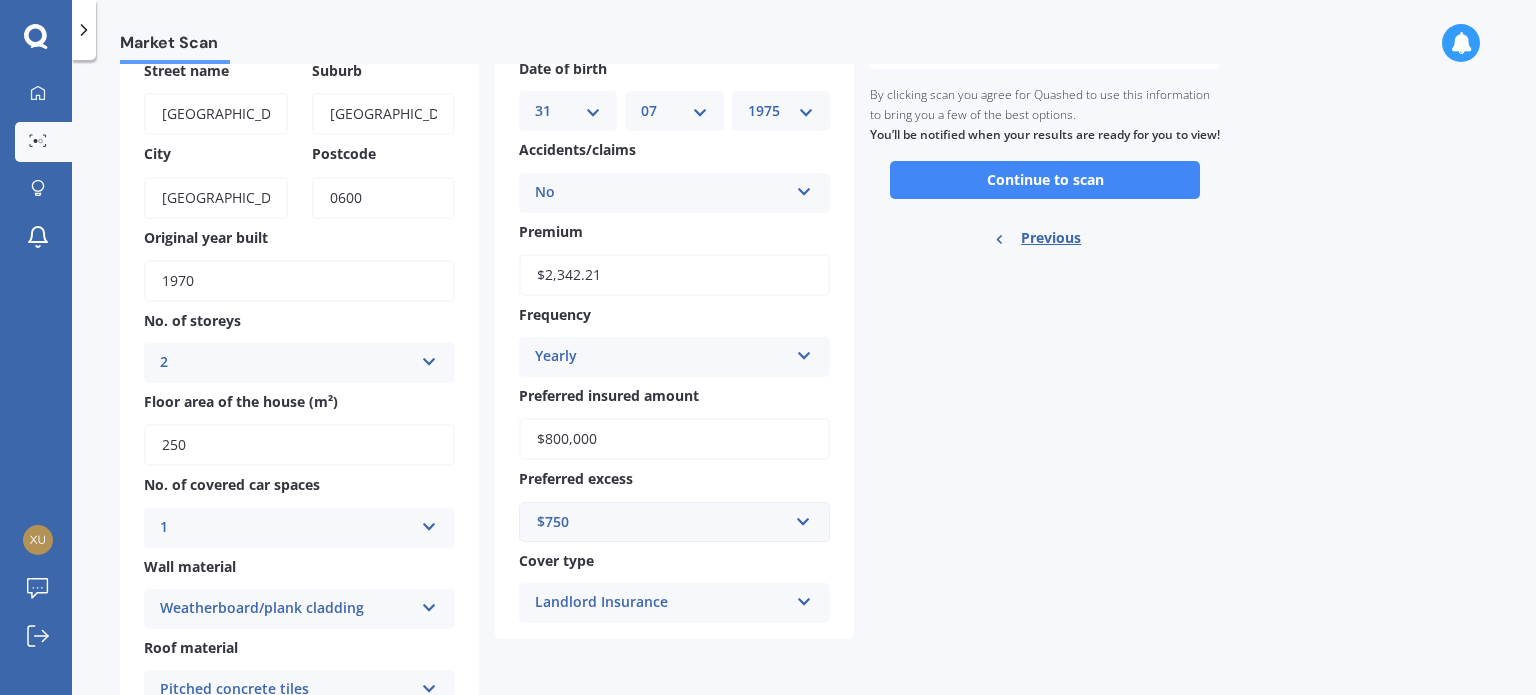 scroll, scrollTop: 300, scrollLeft: 0, axis: vertical 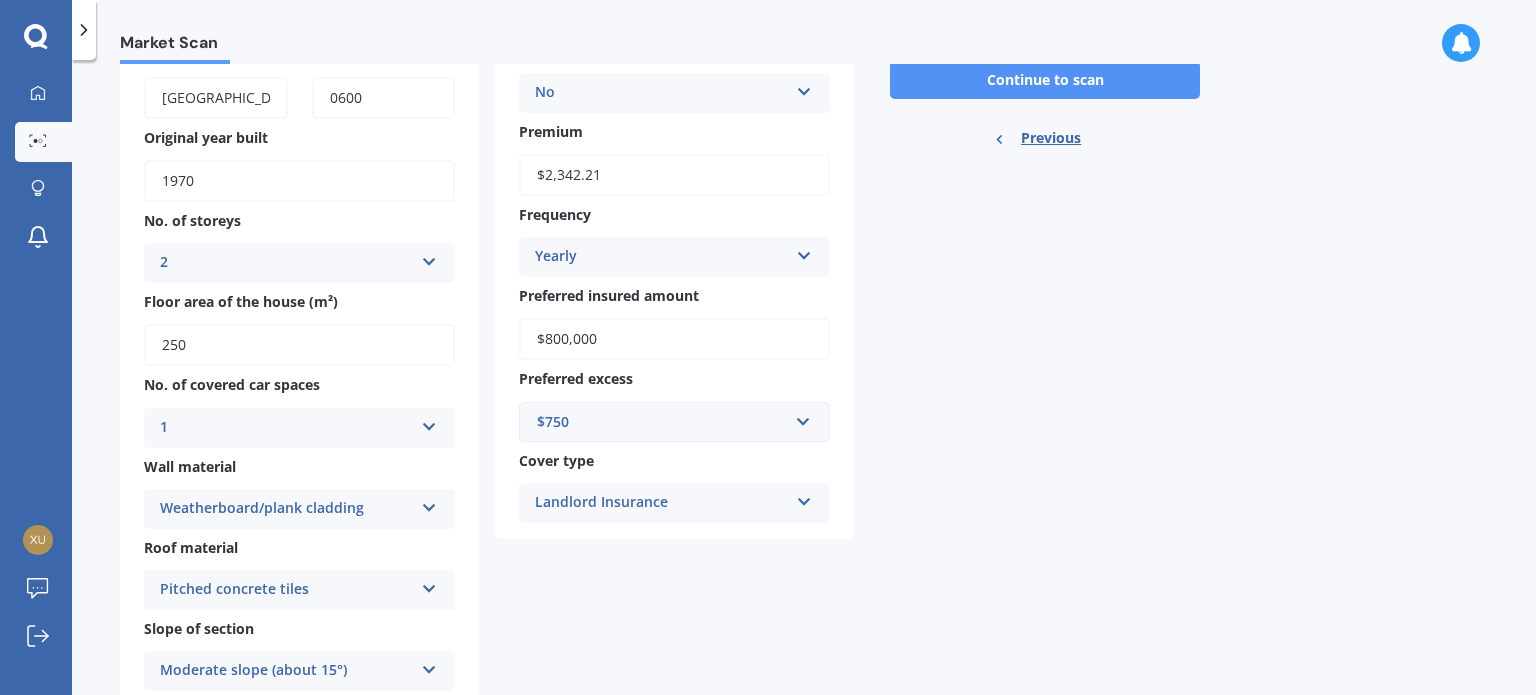 click on "Continue to scan" at bounding box center [1045, 80] 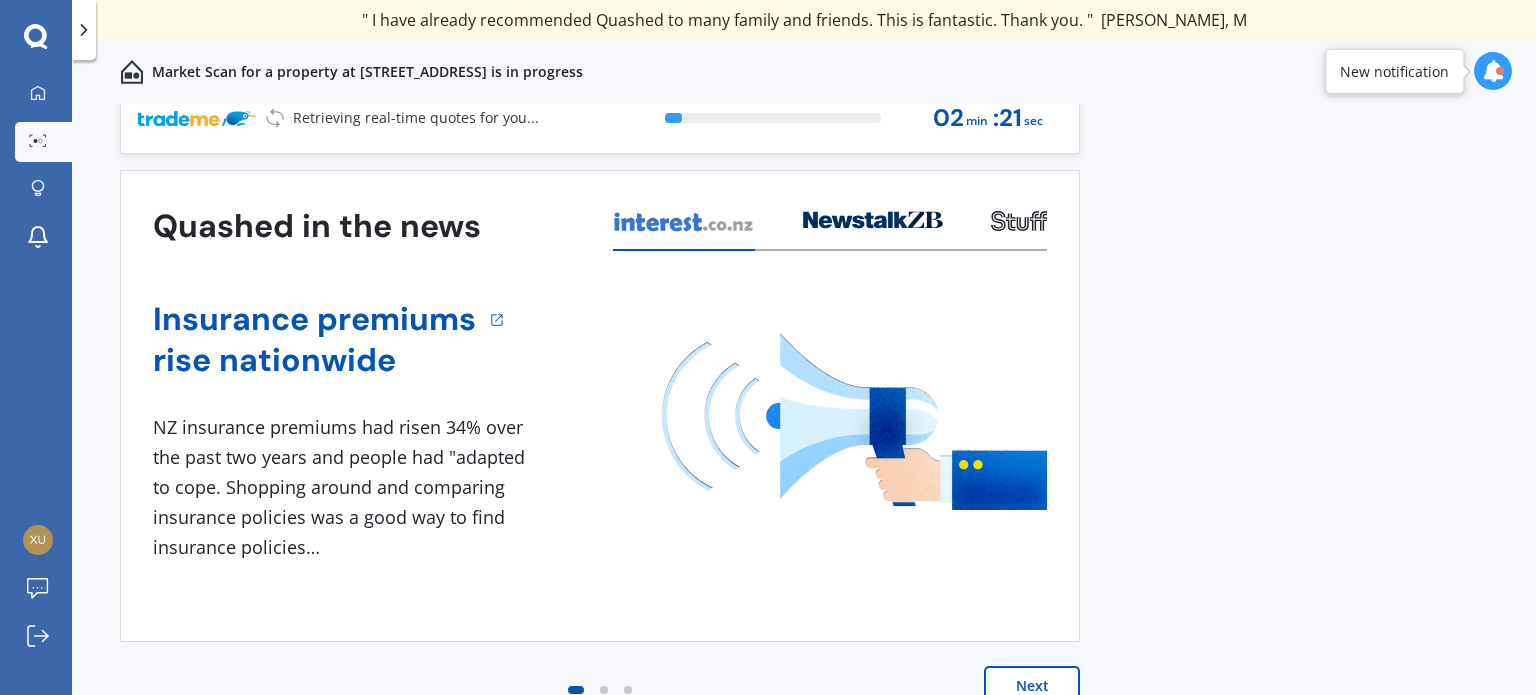 scroll, scrollTop: 28, scrollLeft: 0, axis: vertical 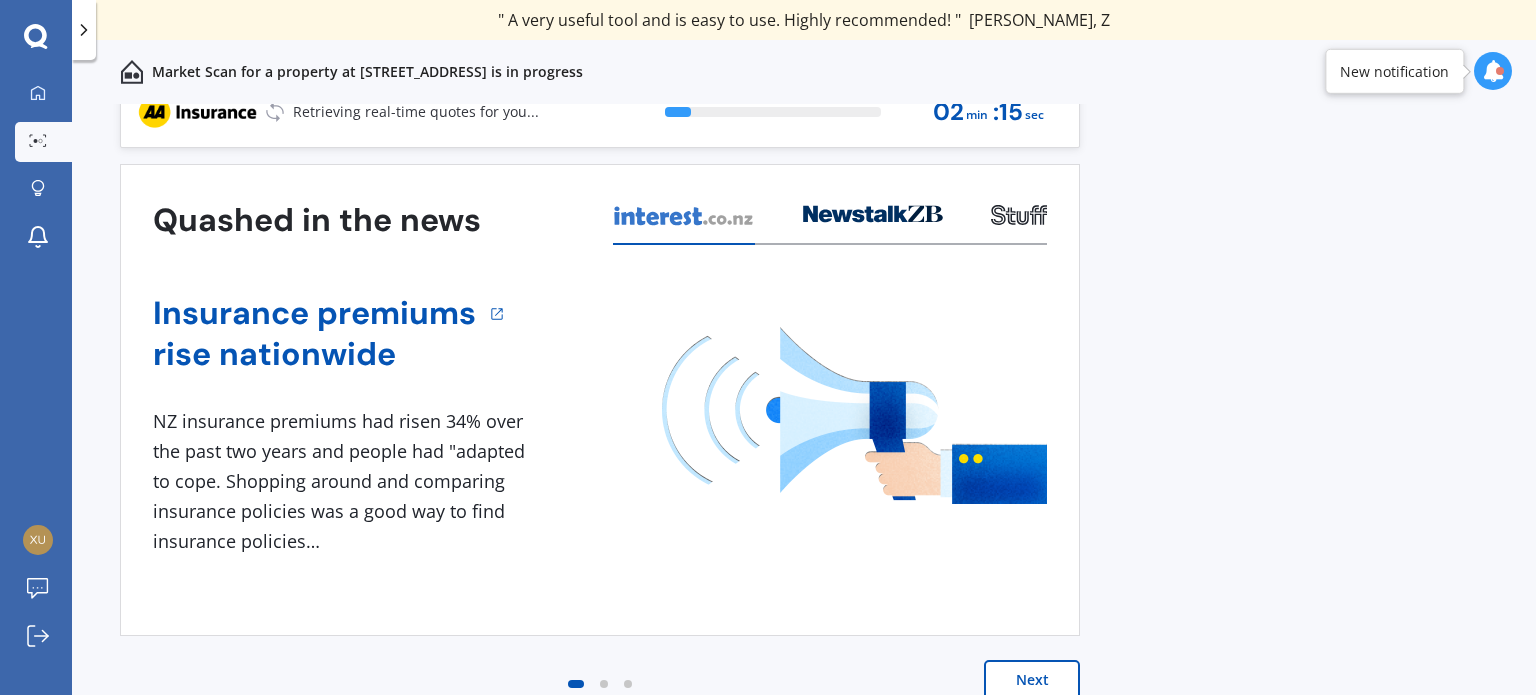 drag, startPoint x: 162, startPoint y: 207, endPoint x: 218, endPoint y: 402, distance: 202.88174 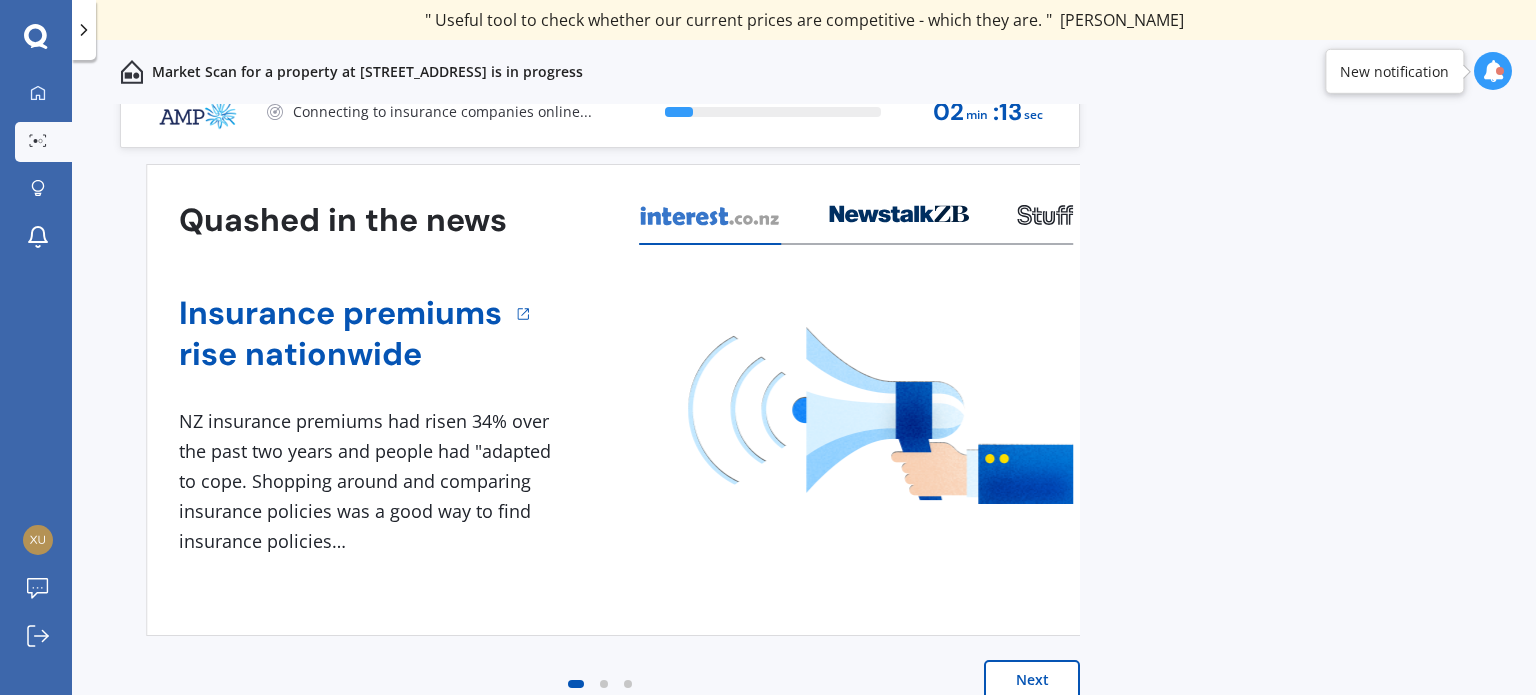 drag, startPoint x: 375, startPoint y: 537, endPoint x: 492, endPoint y: 539, distance: 117.01709 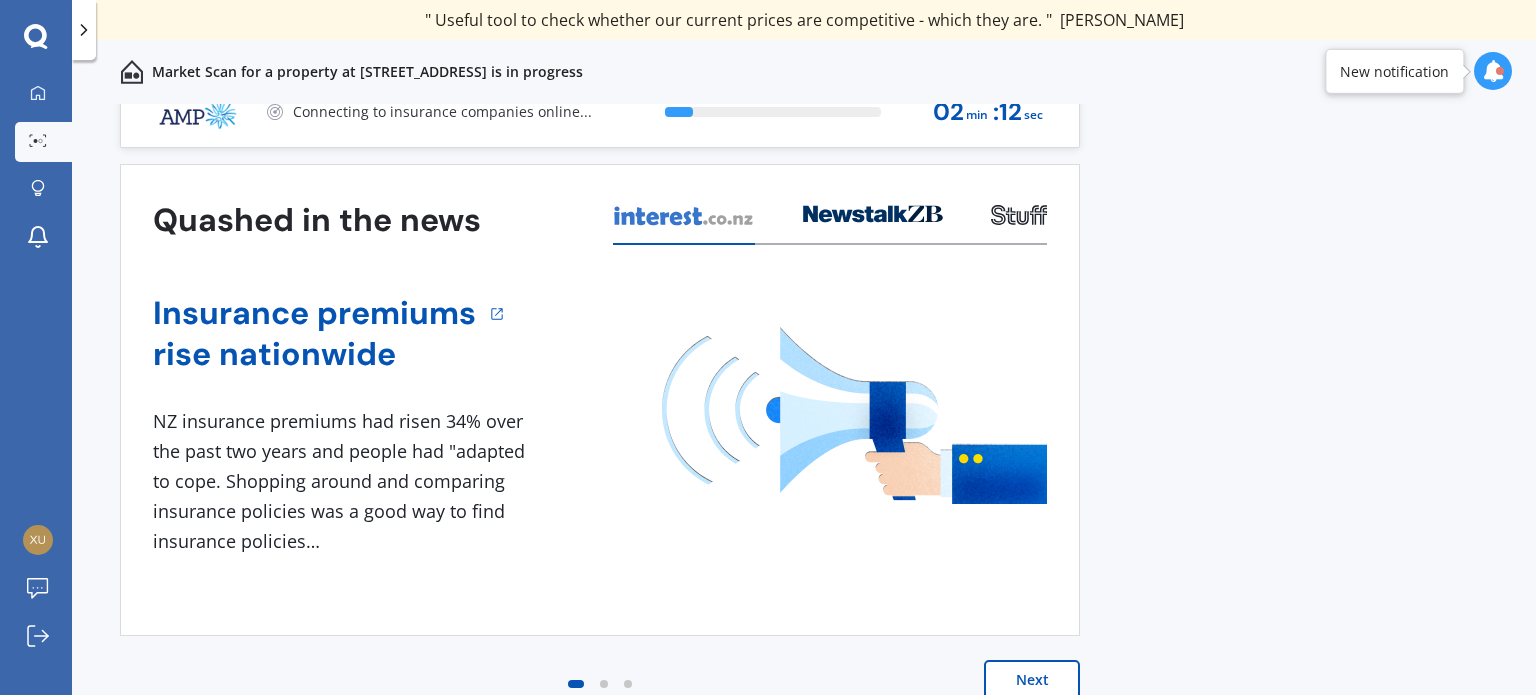 click on "1 NZ insurance premiums had risen 34% over the past two years and people had "adapted to cope. Shopping around and comparing insurance policies was a good way to find insurance policies…" at bounding box center [343, 481] 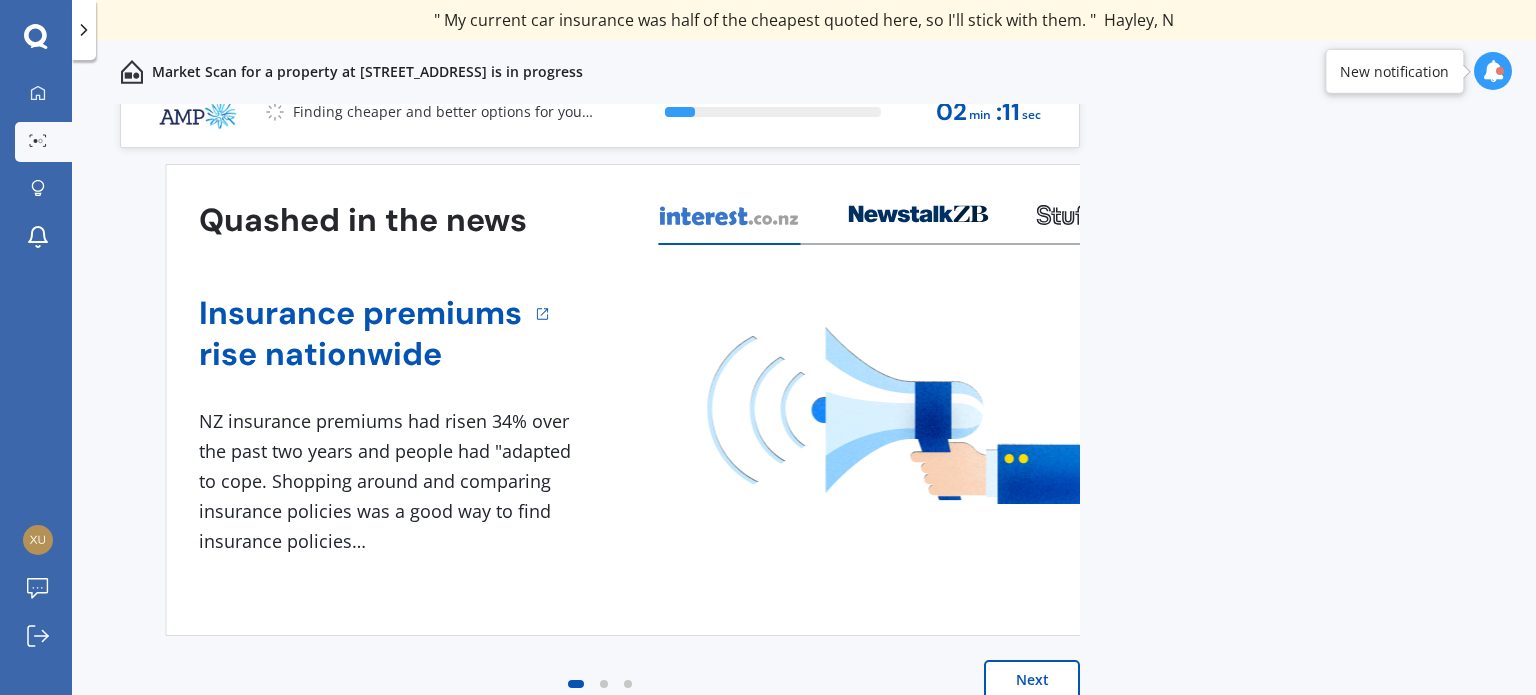 drag, startPoint x: 154, startPoint y: 412, endPoint x: 284, endPoint y: 535, distance: 178.96648 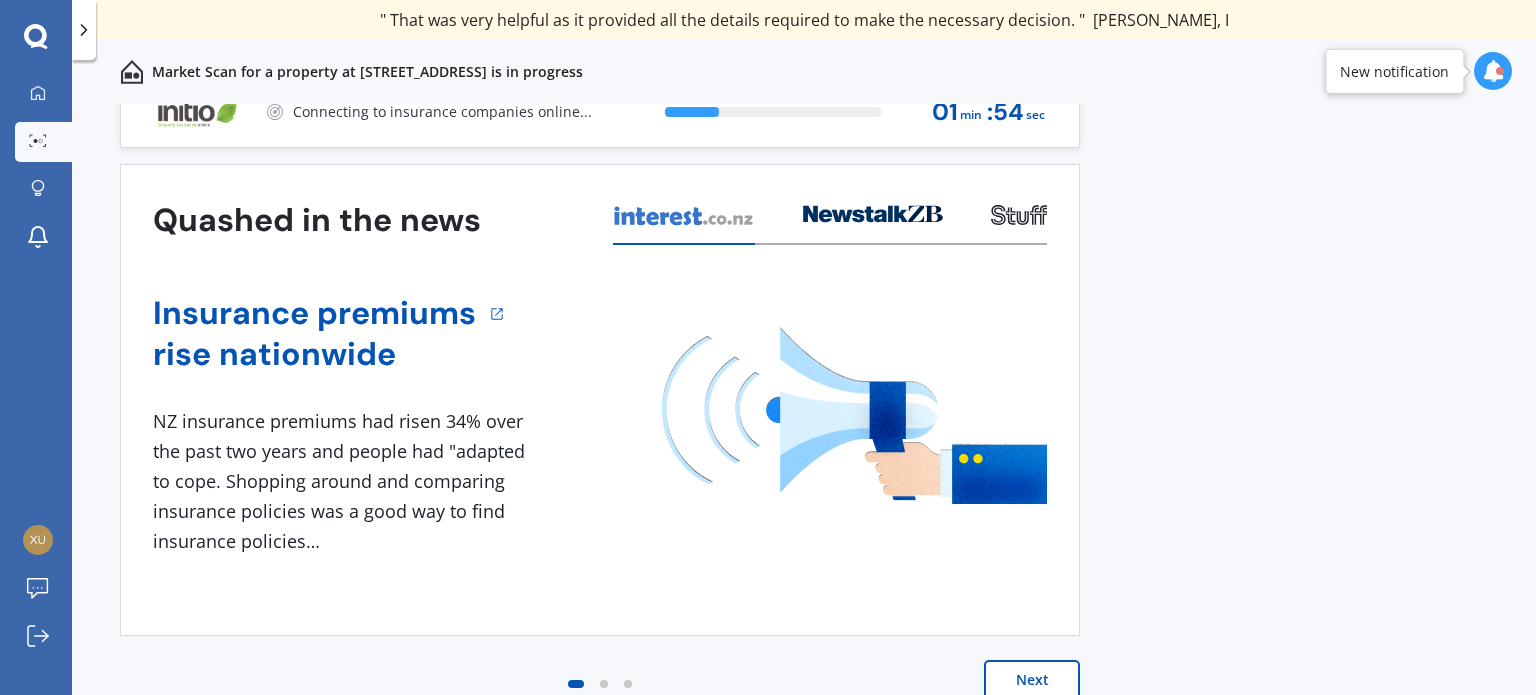 drag, startPoint x: 148, startPoint y: 412, endPoint x: 172, endPoint y: 510, distance: 100.89599 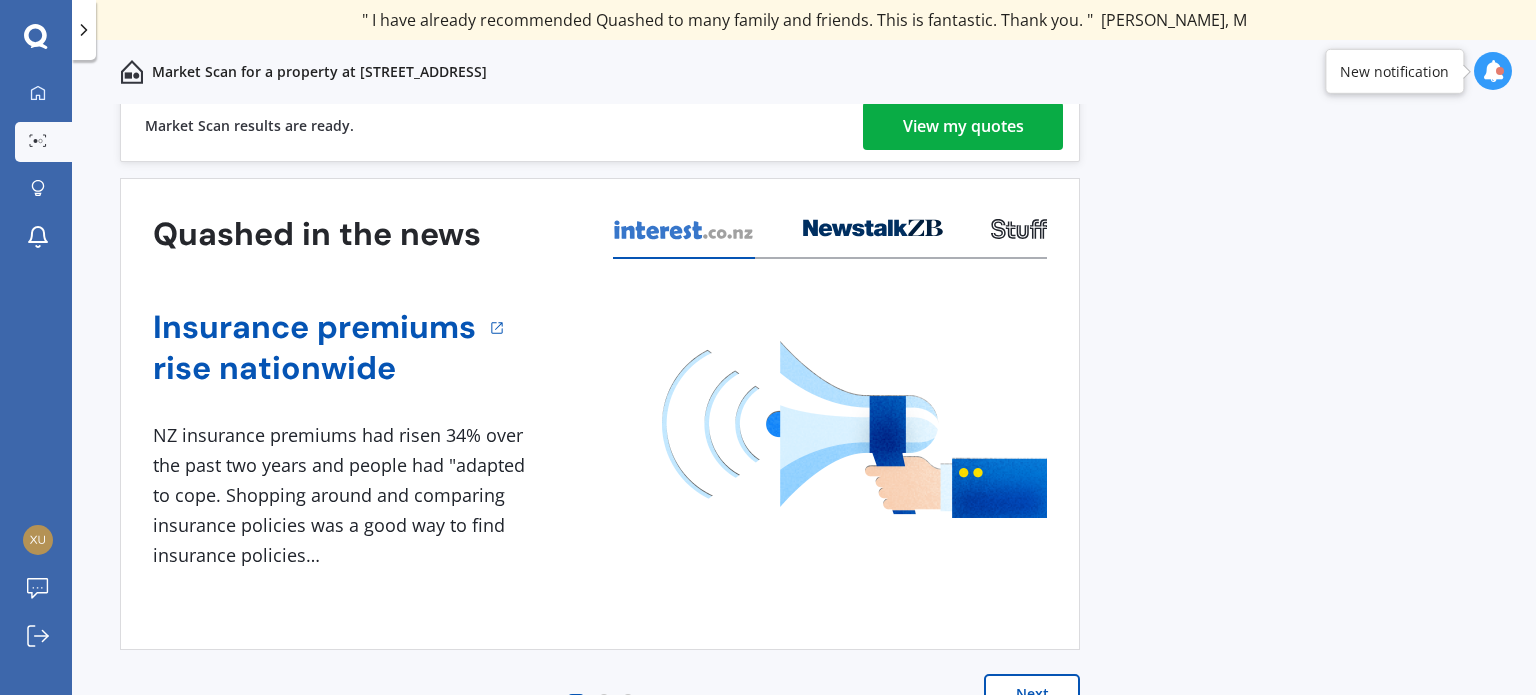 scroll, scrollTop: 0, scrollLeft: 0, axis: both 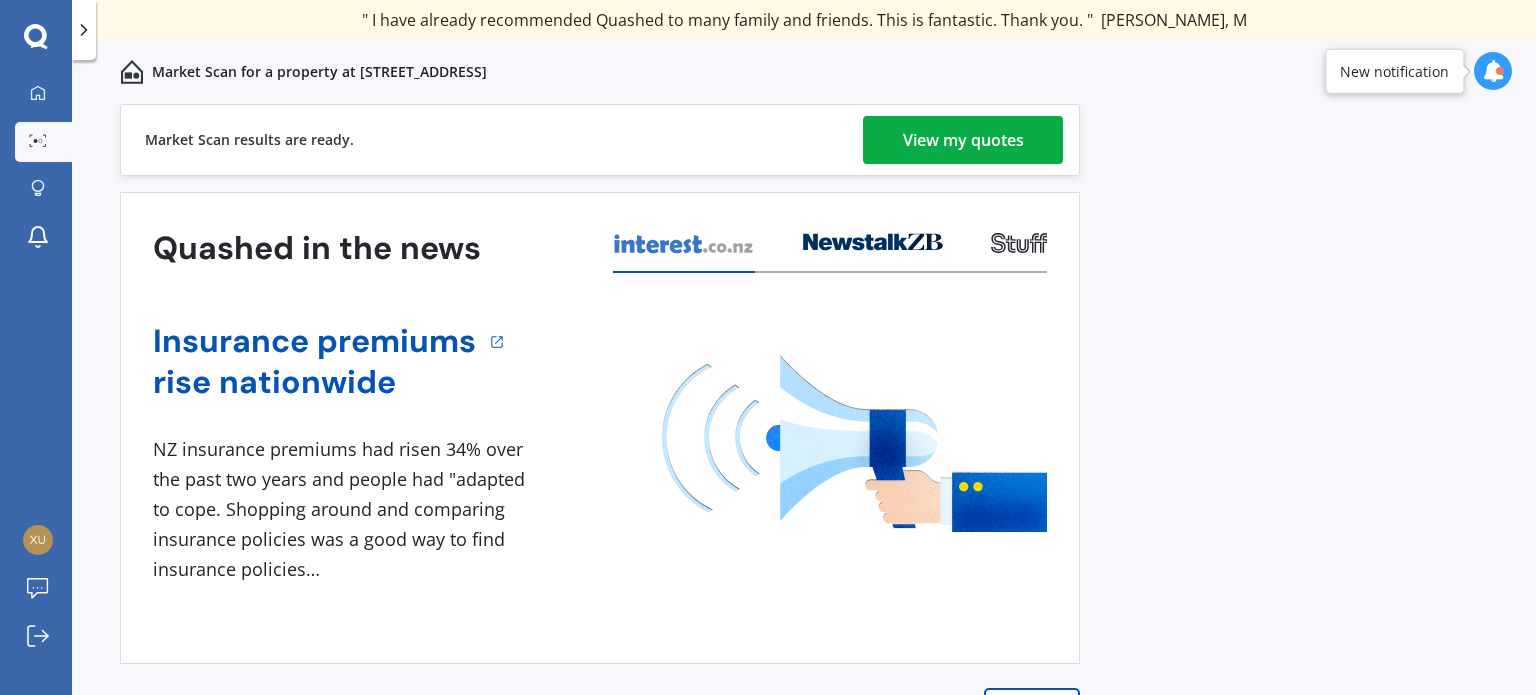 click on "View my quotes" at bounding box center [963, 140] 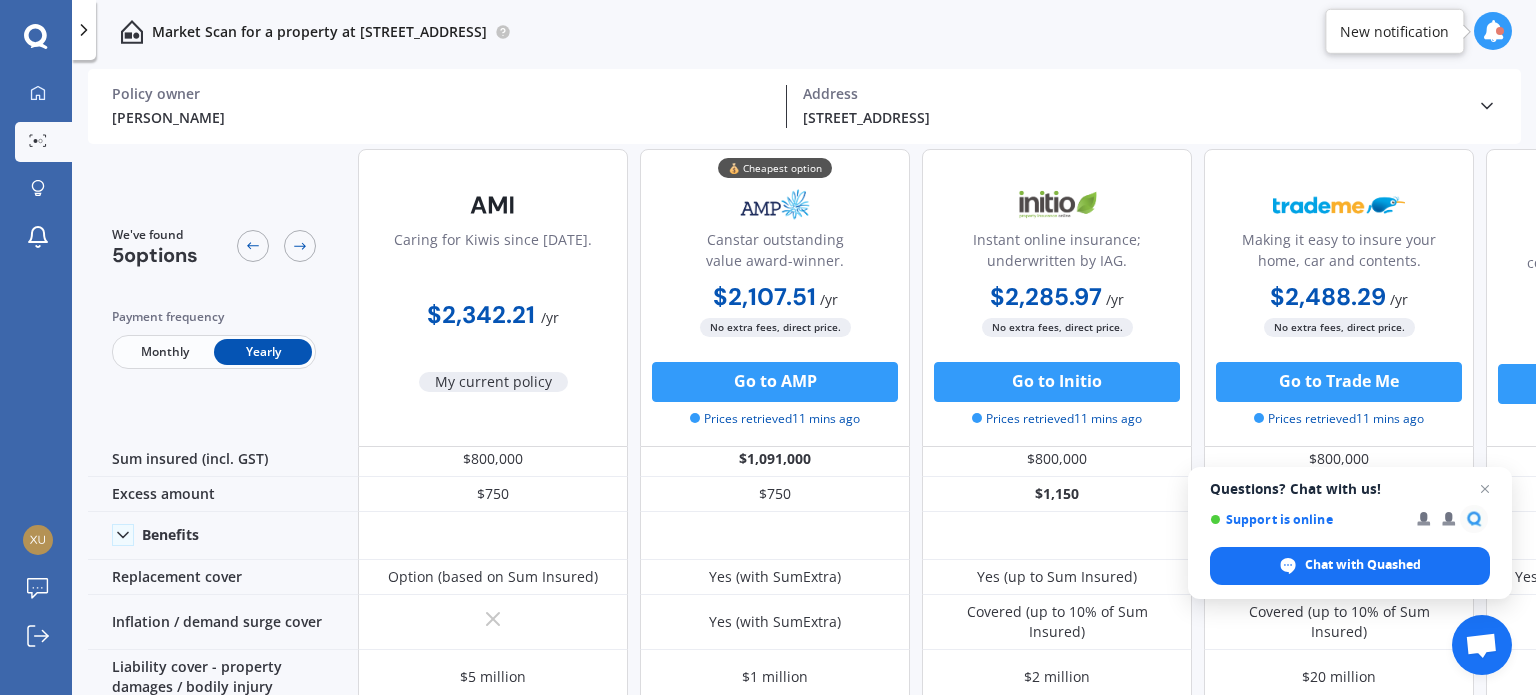 scroll, scrollTop: 0, scrollLeft: 0, axis: both 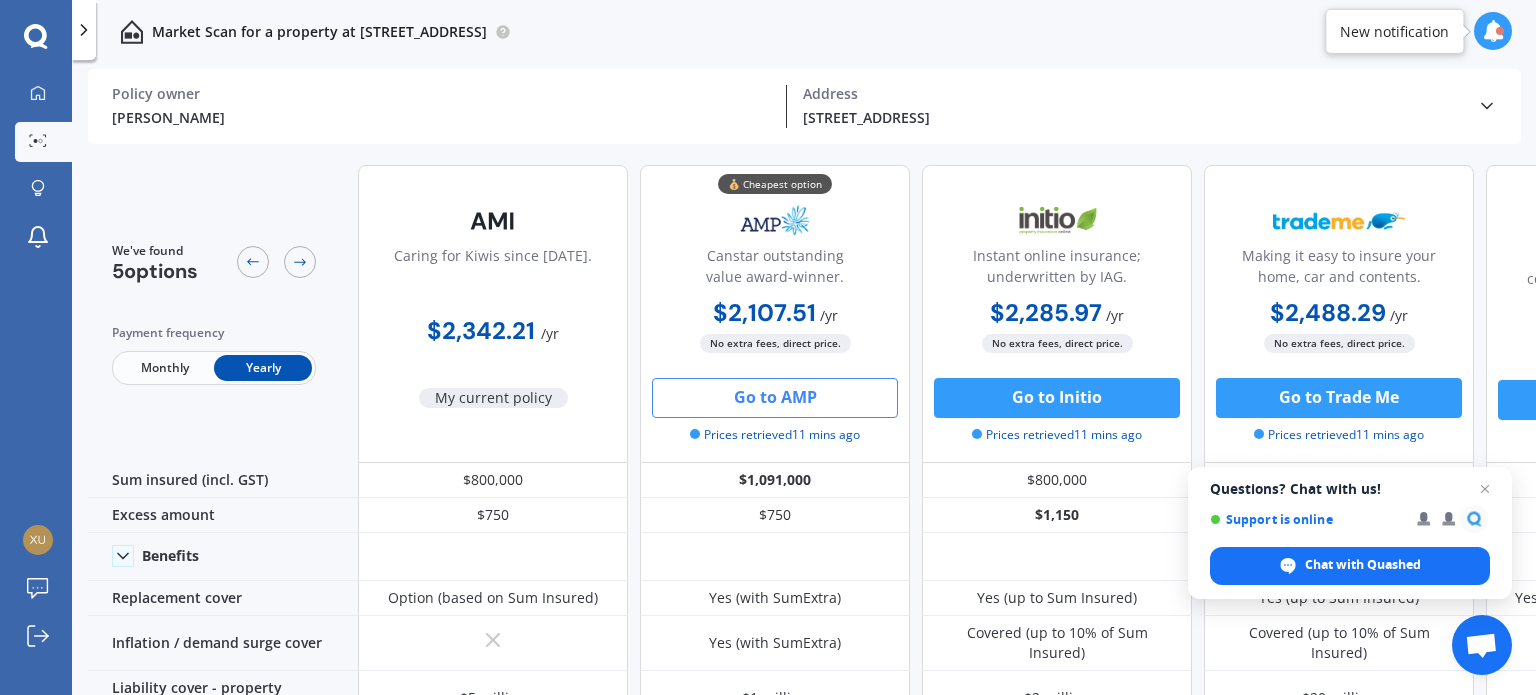 click on "Go to AMP" at bounding box center [775, 398] 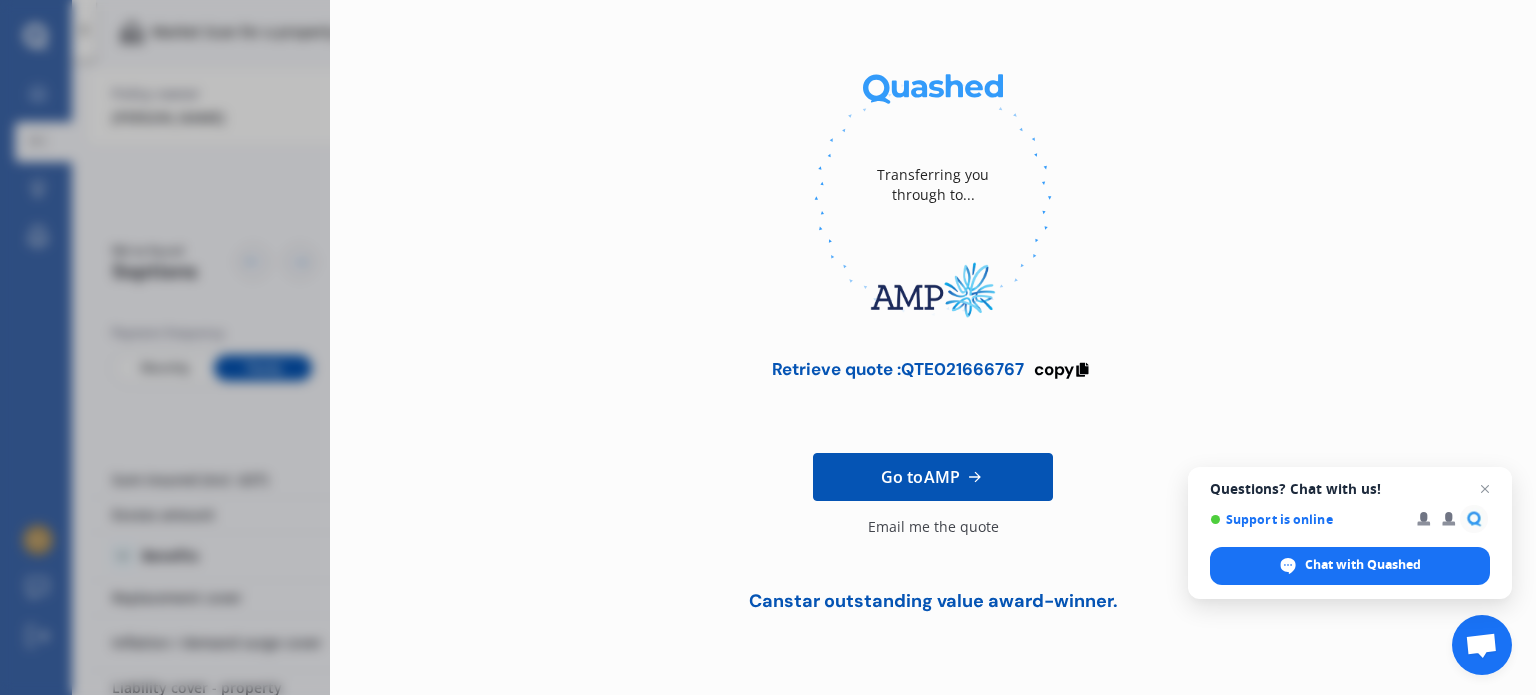 scroll, scrollTop: 0, scrollLeft: 0, axis: both 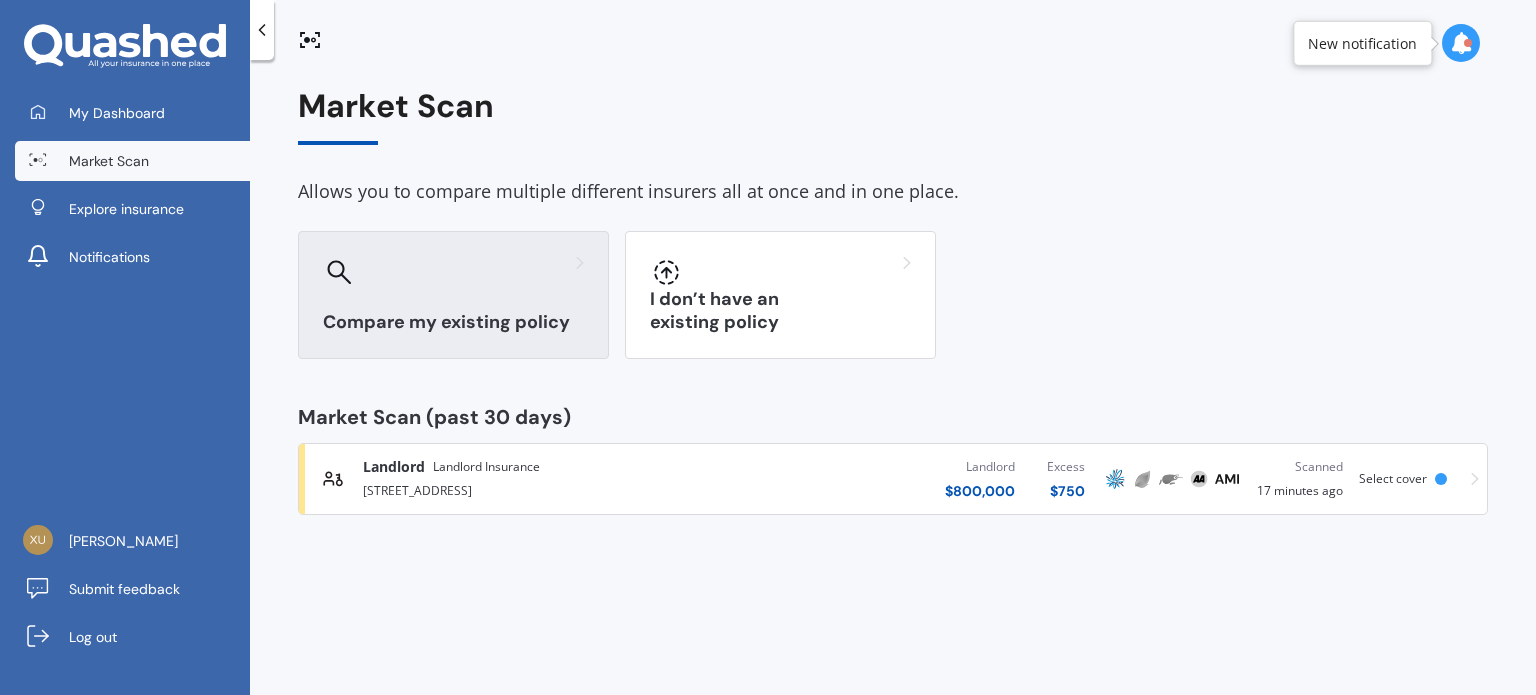 click at bounding box center [453, 272] 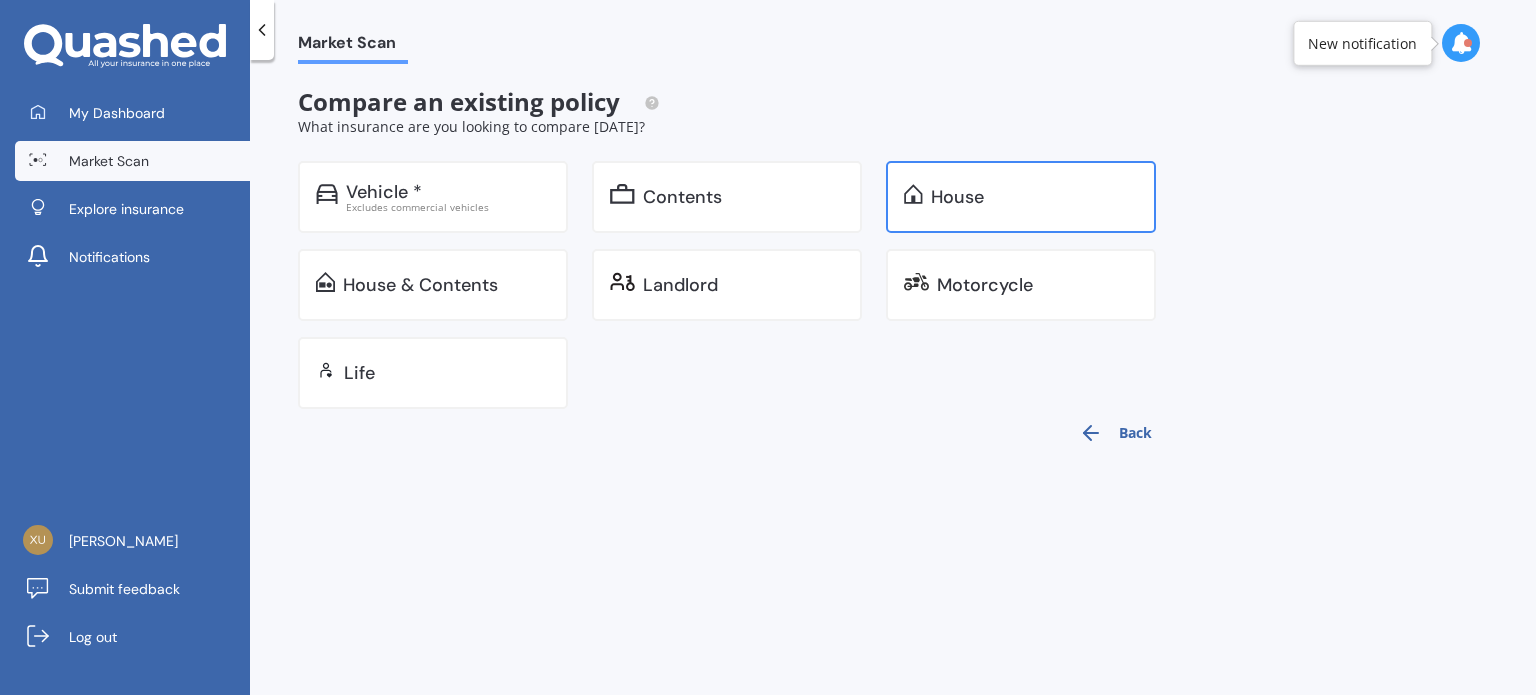 click on "House" at bounding box center (1034, 197) 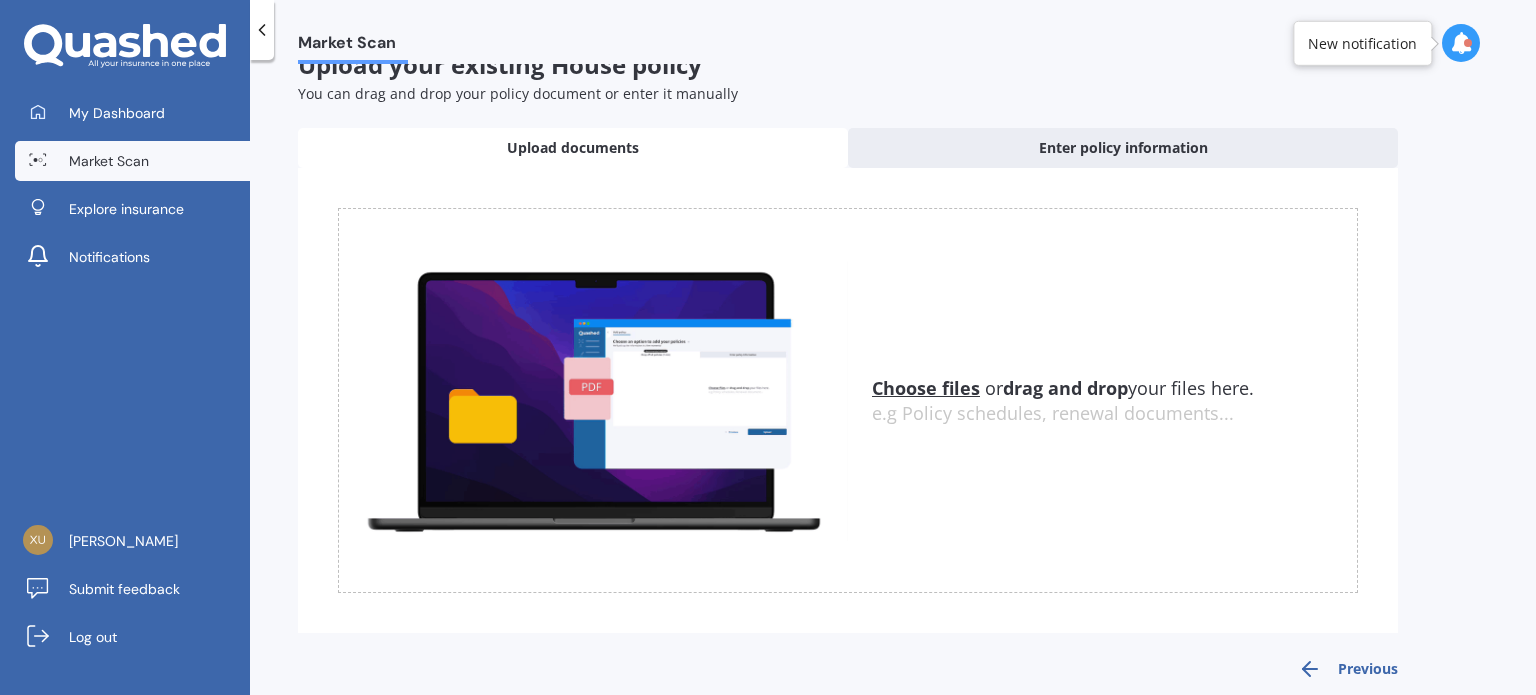 scroll, scrollTop: 58, scrollLeft: 0, axis: vertical 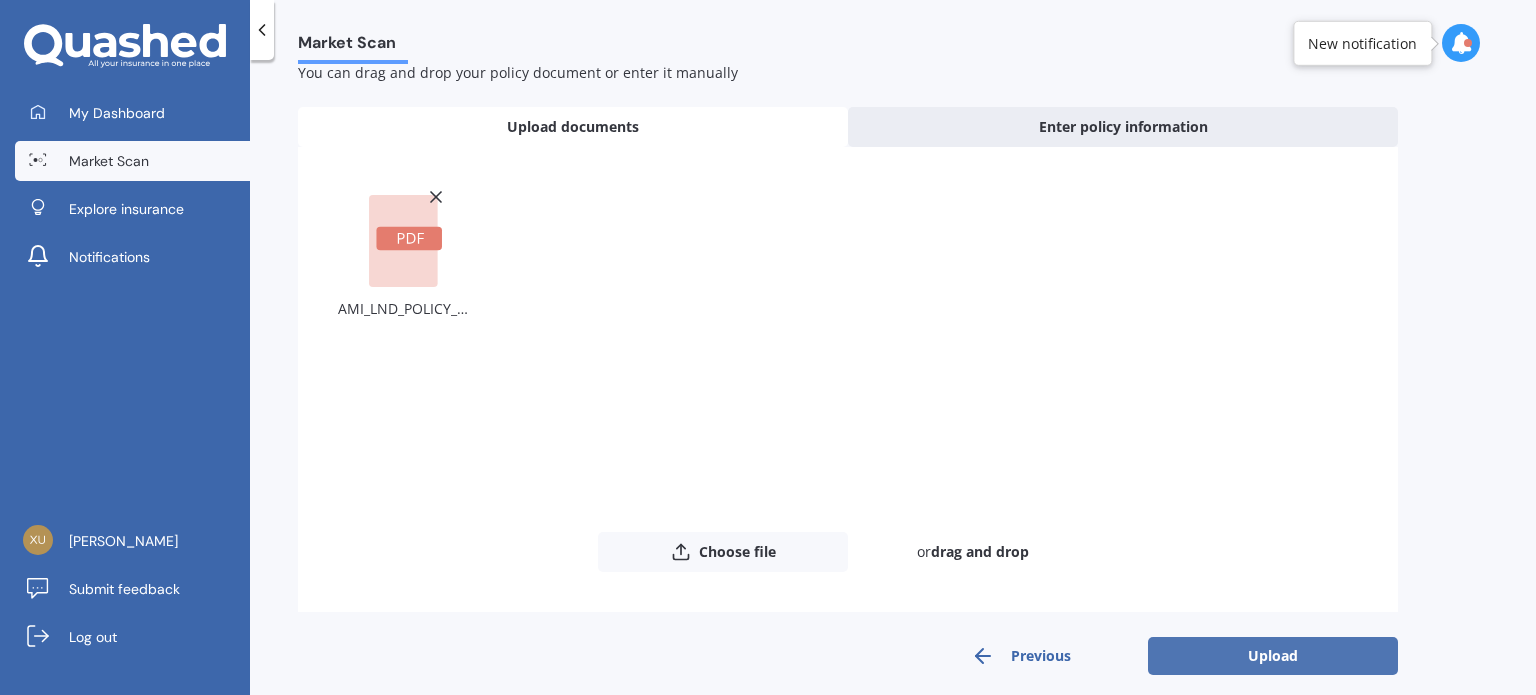 click on "Upload" at bounding box center [1273, 656] 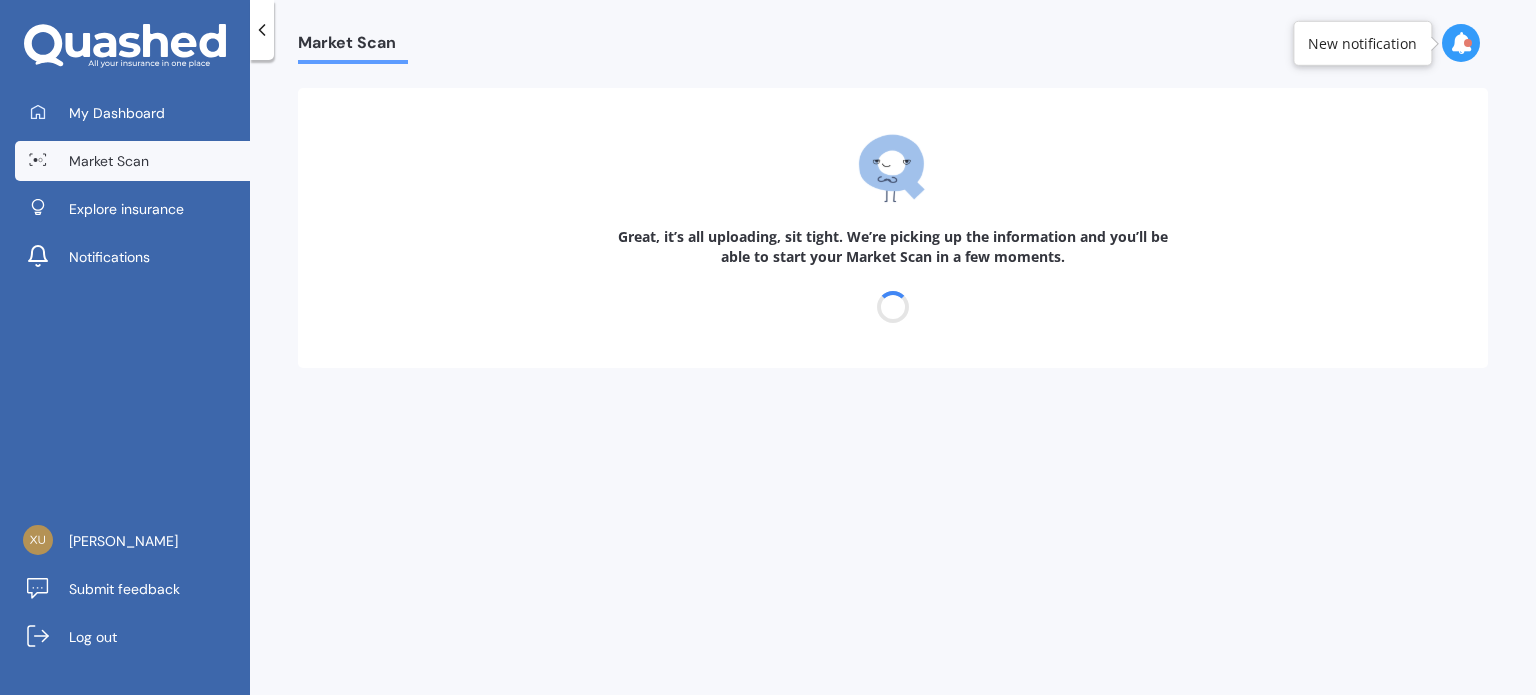 scroll, scrollTop: 0, scrollLeft: 0, axis: both 